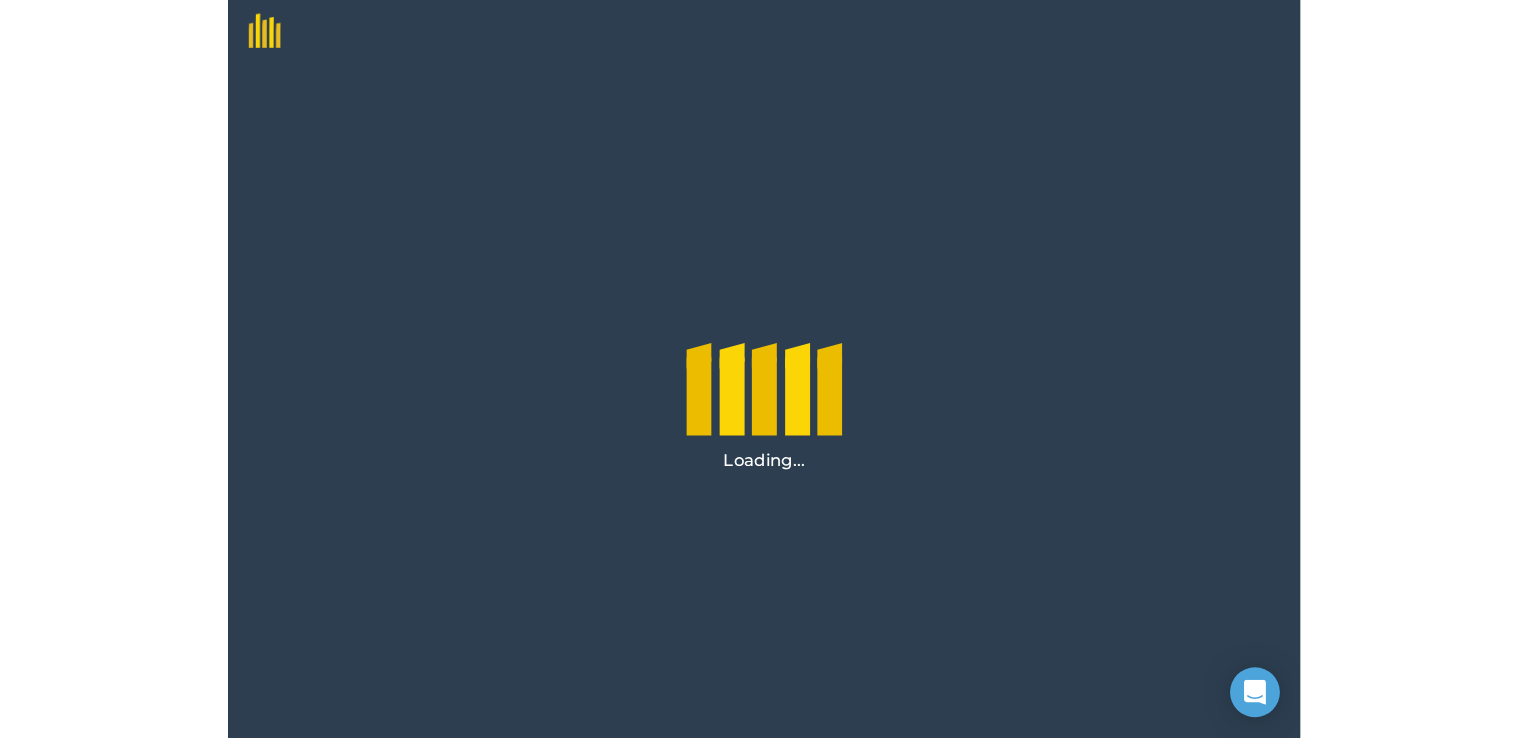 scroll, scrollTop: 0, scrollLeft: 0, axis: both 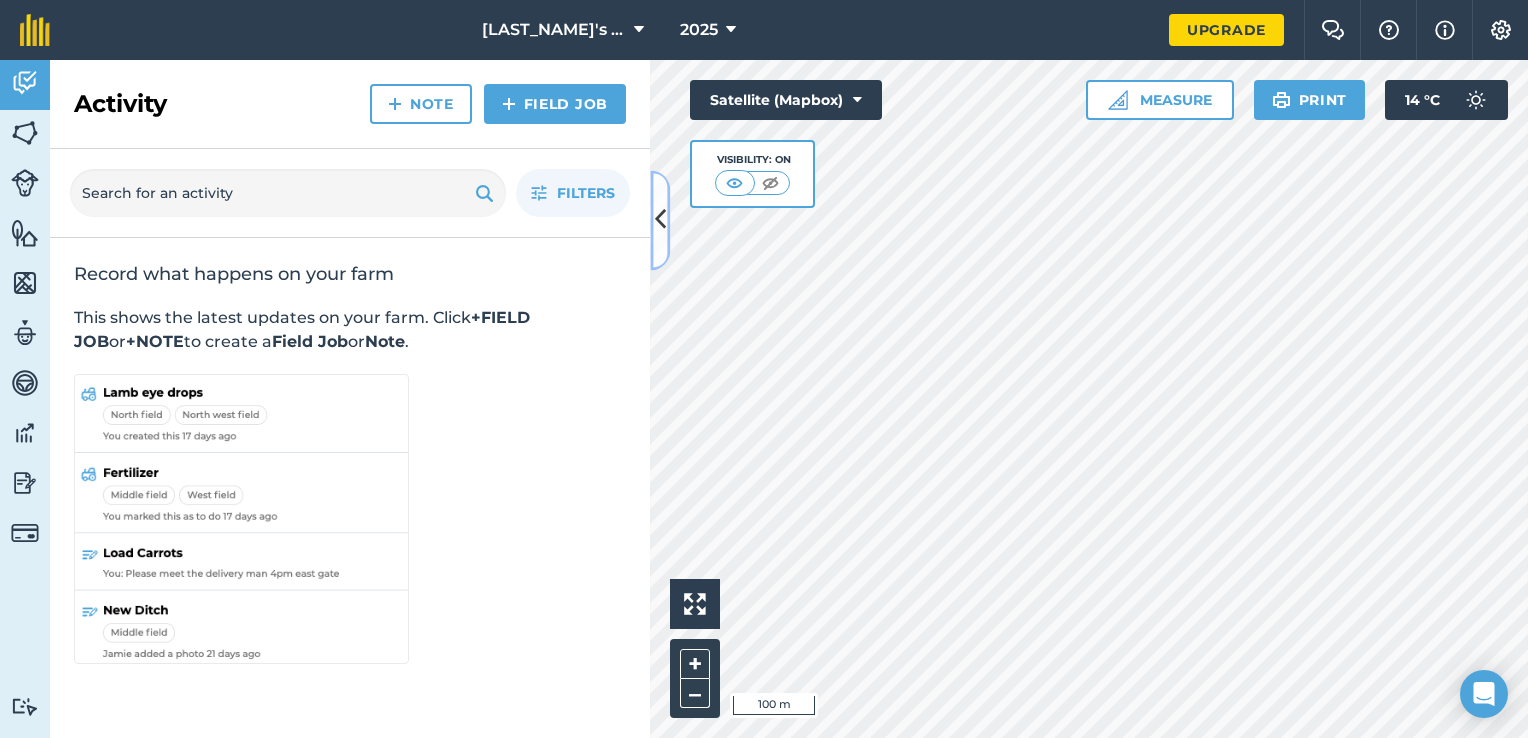 click at bounding box center (660, 220) 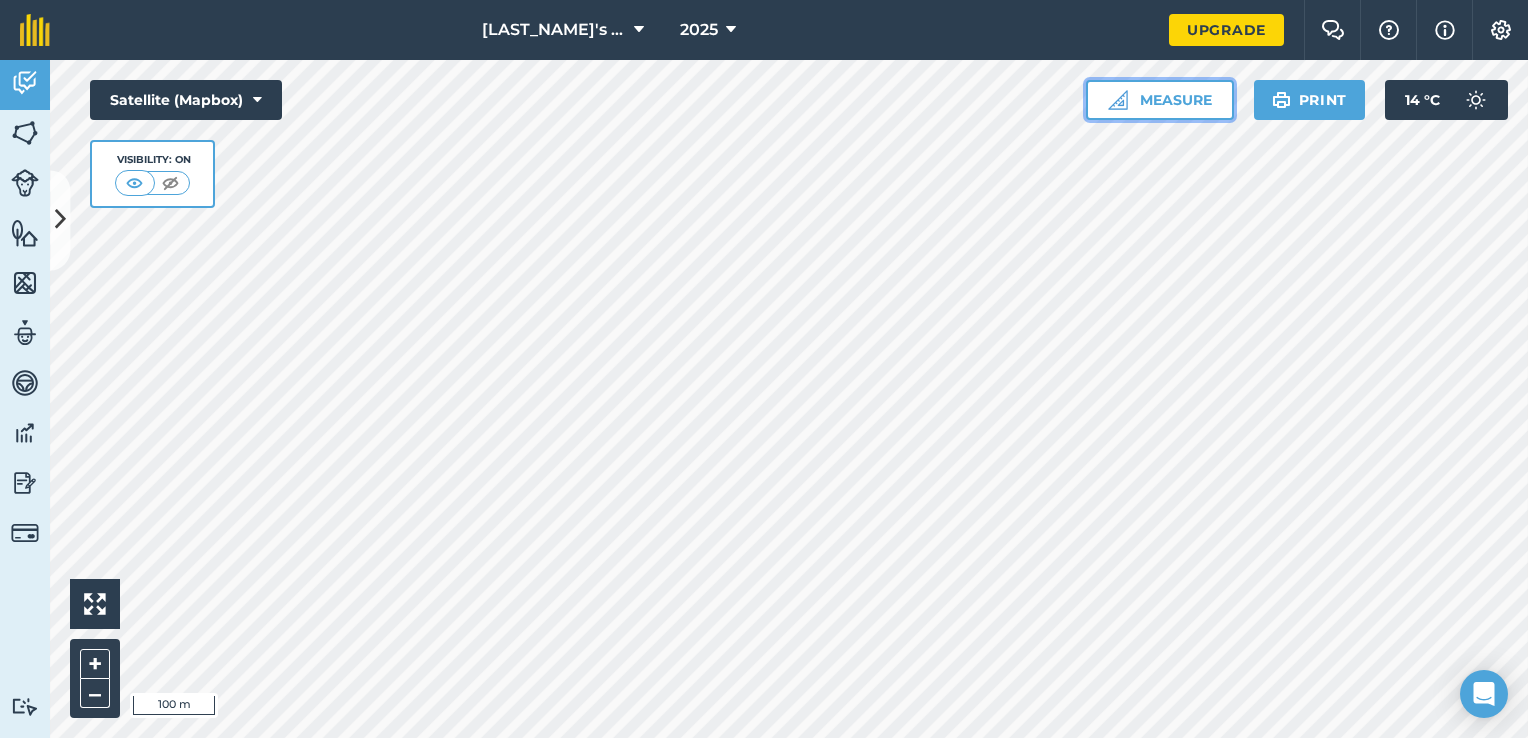click on "Measure" at bounding box center (1160, 100) 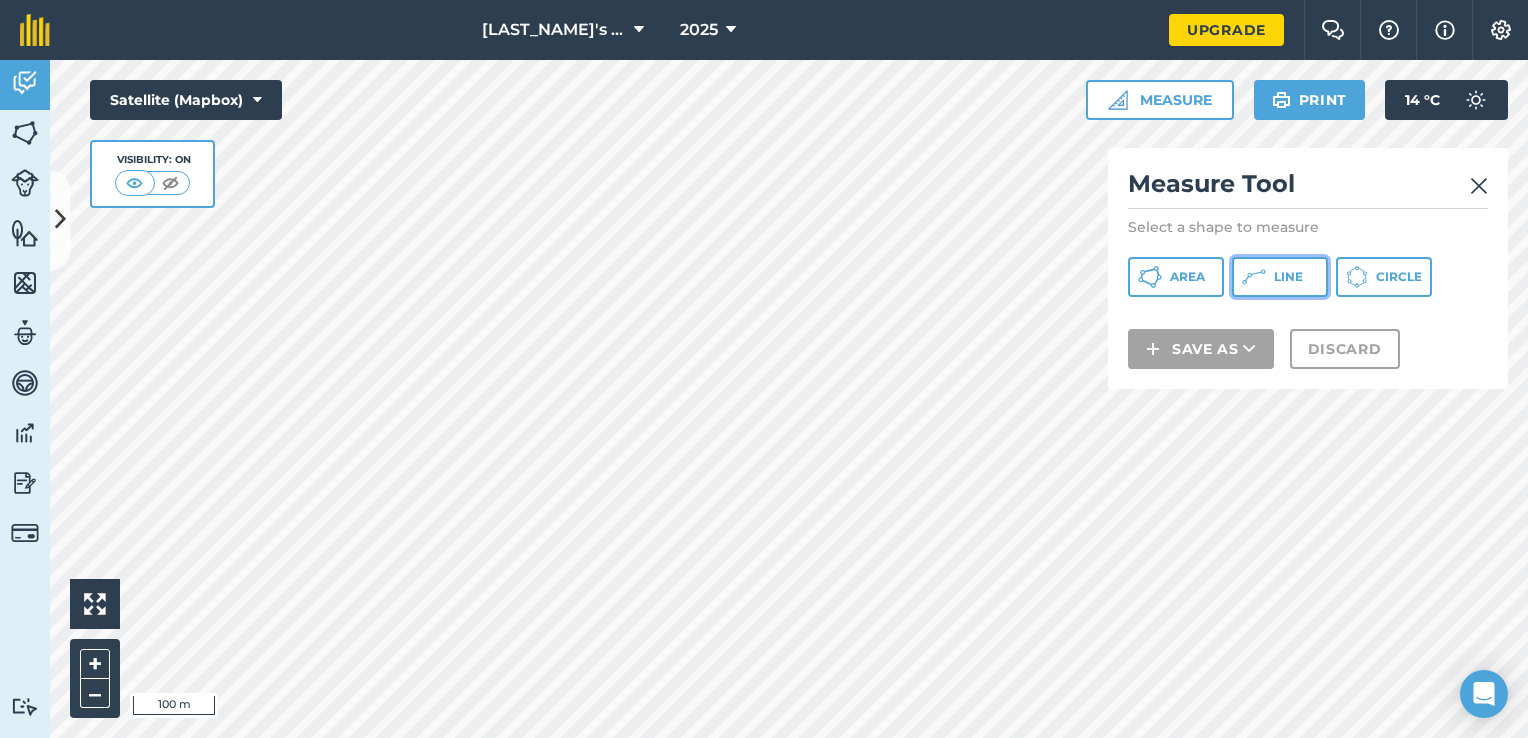 click 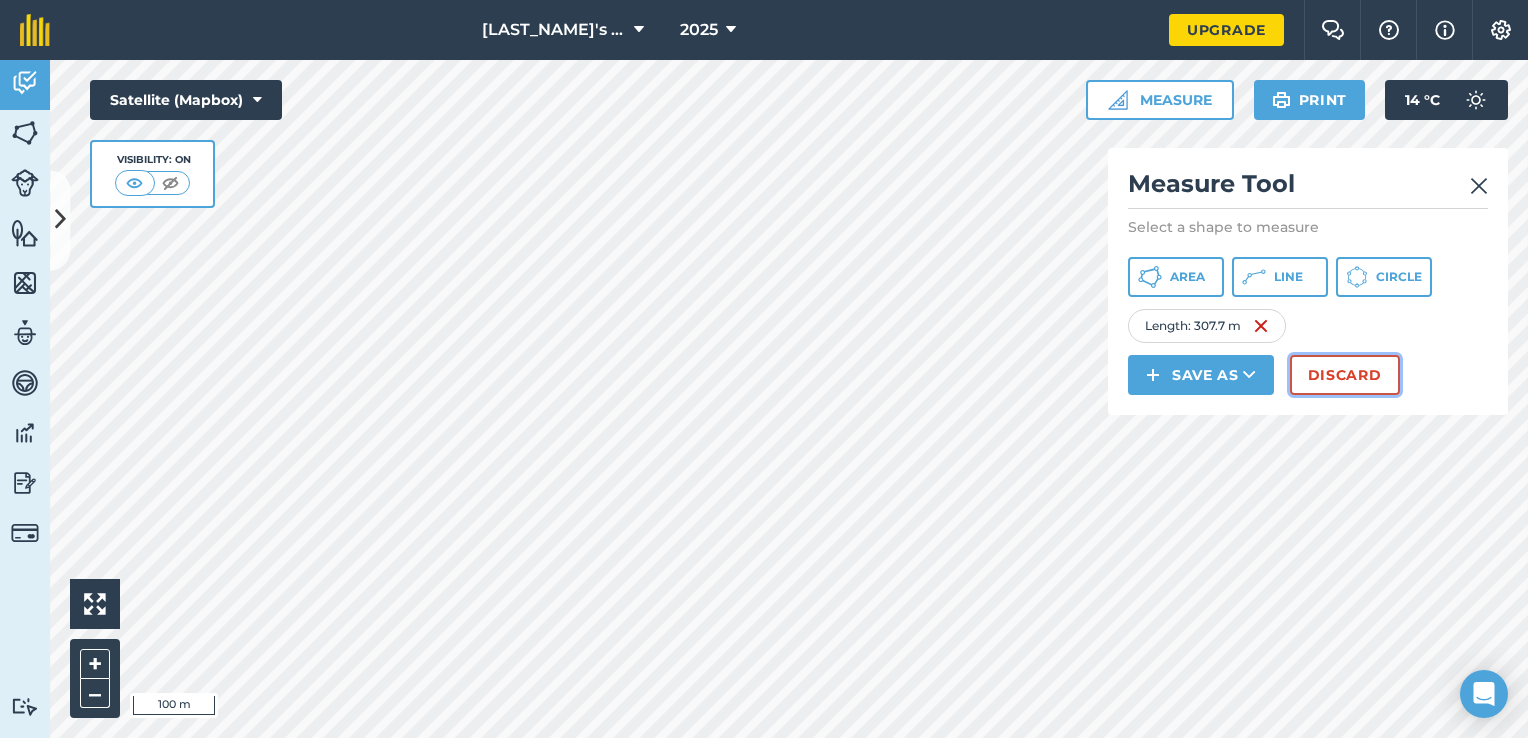 click on "Discard" at bounding box center [1345, 375] 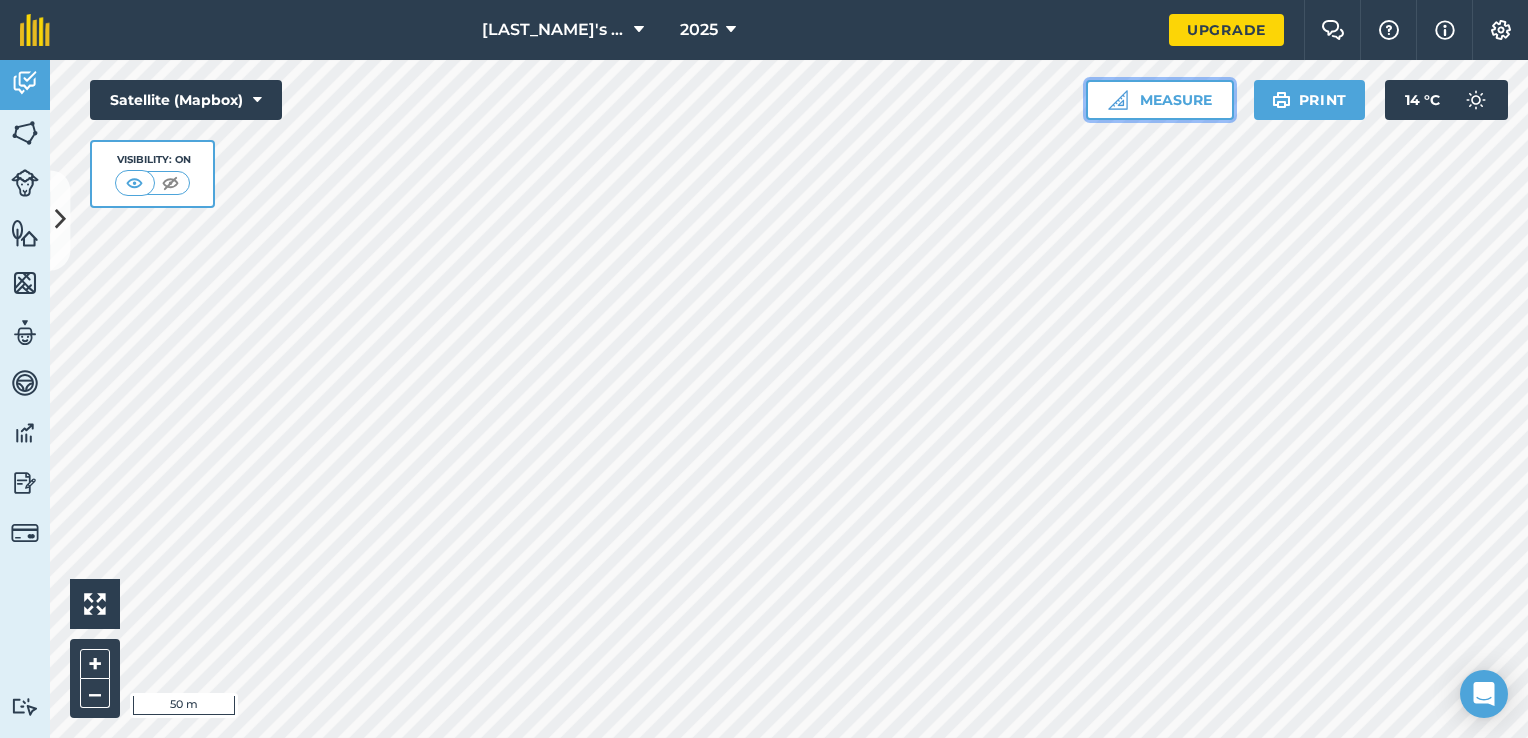 click on "Measure" at bounding box center [1160, 100] 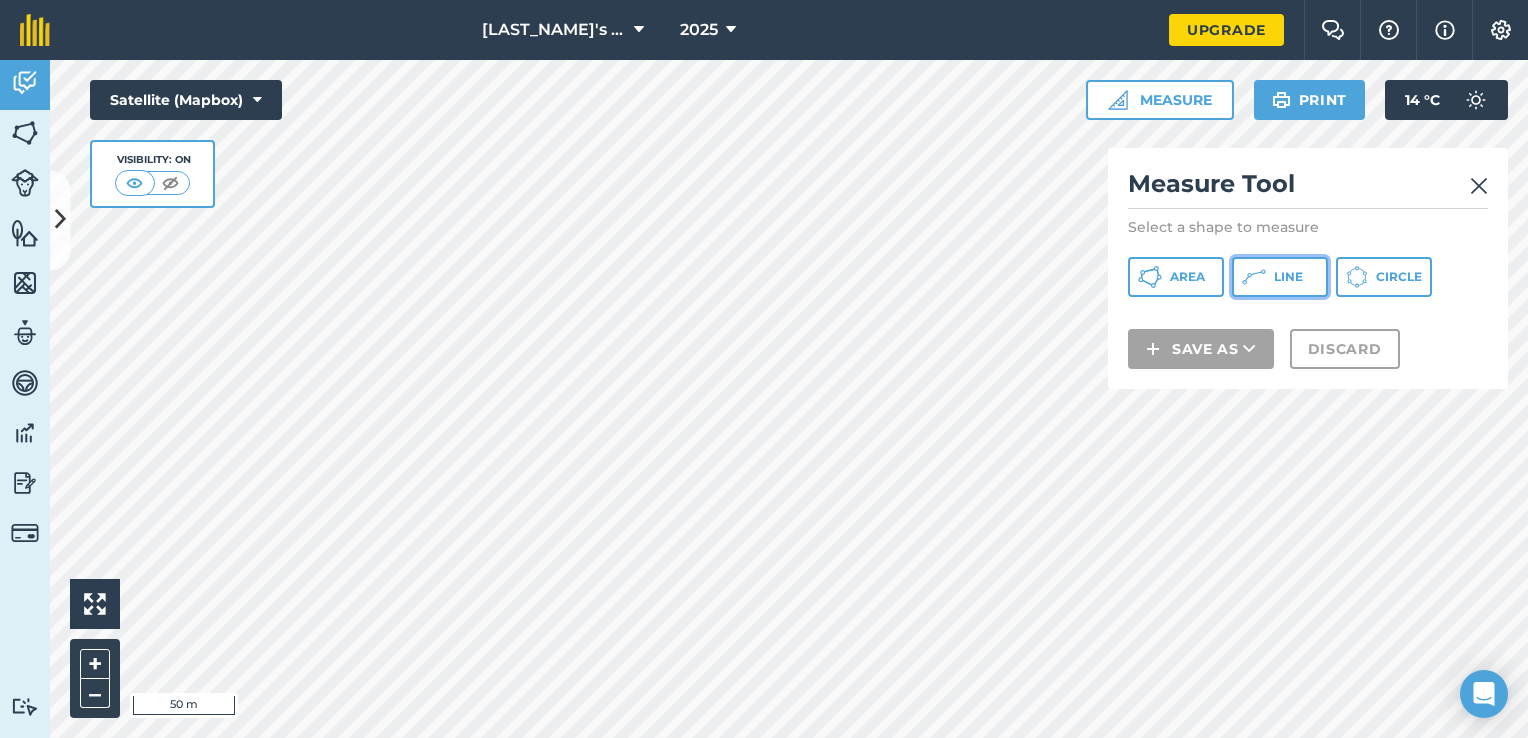 click on "Line" at bounding box center [1288, 277] 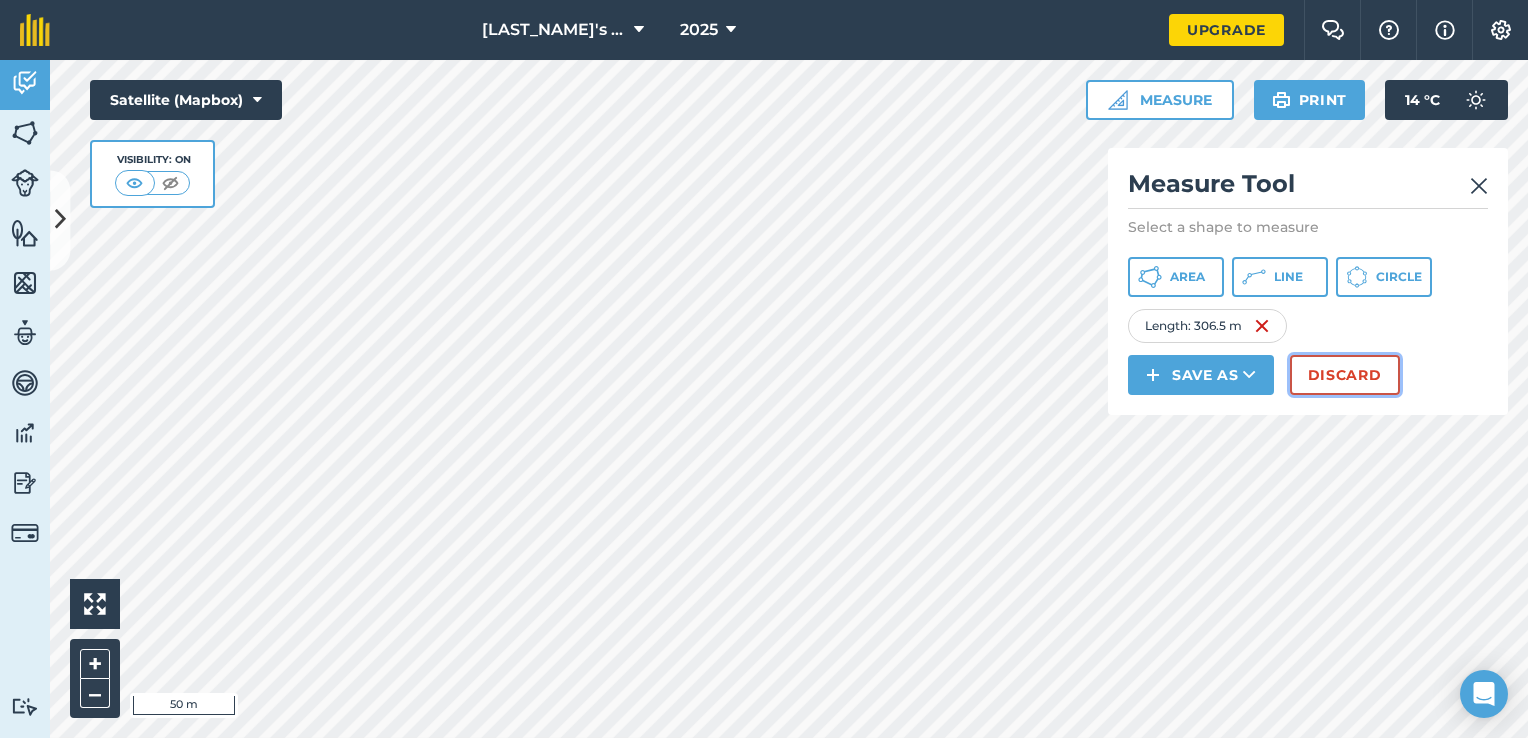 click on "Discard" at bounding box center [1345, 375] 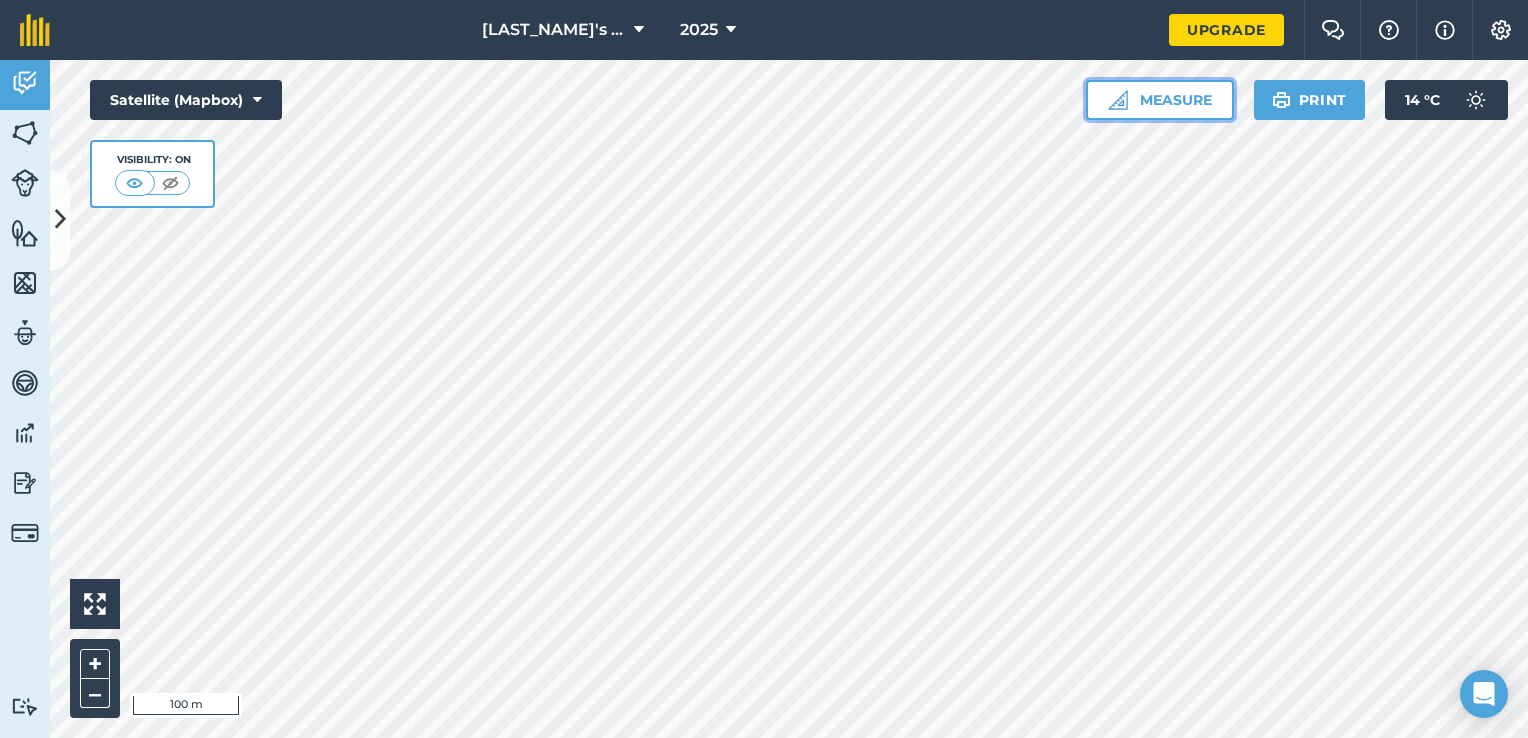 click on "Measure" at bounding box center [1160, 100] 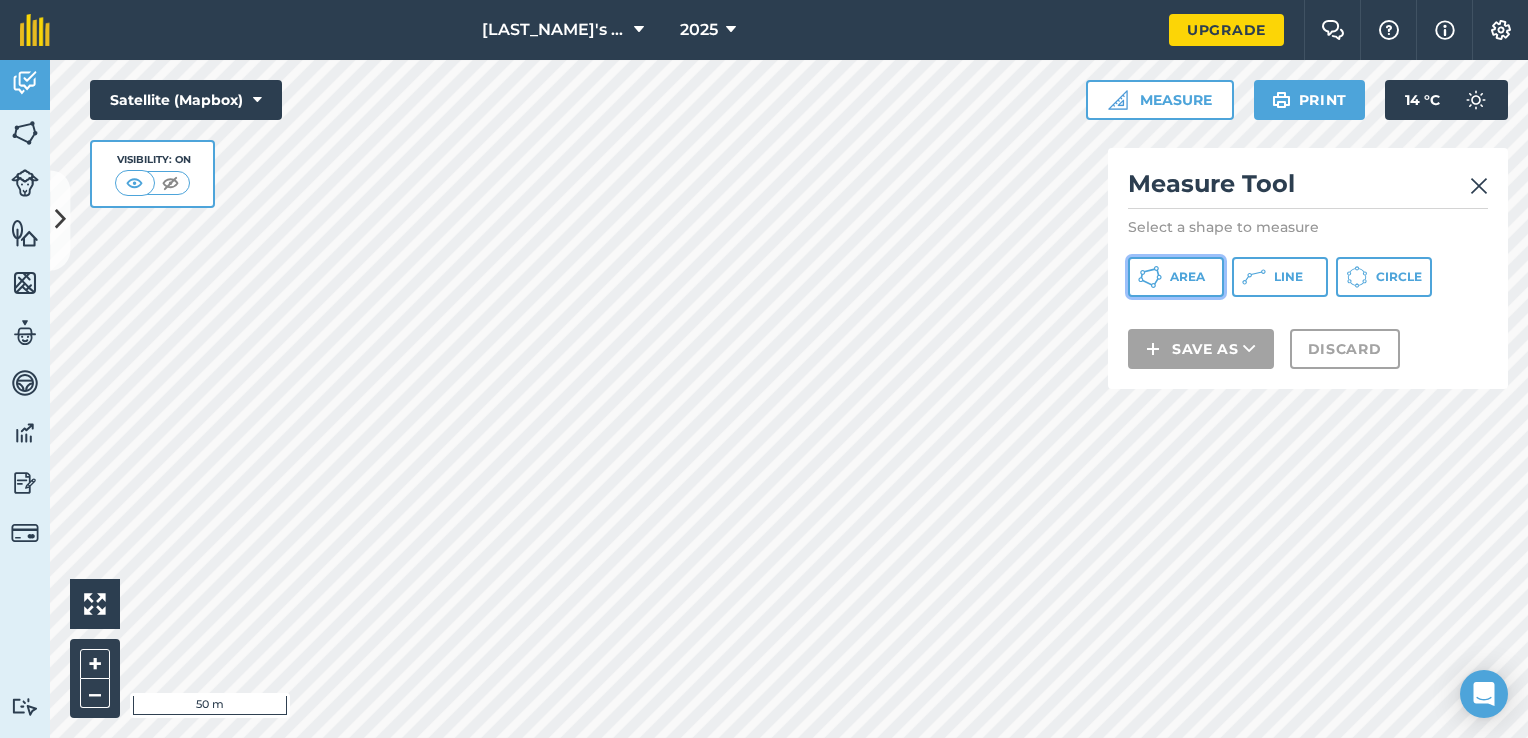 click 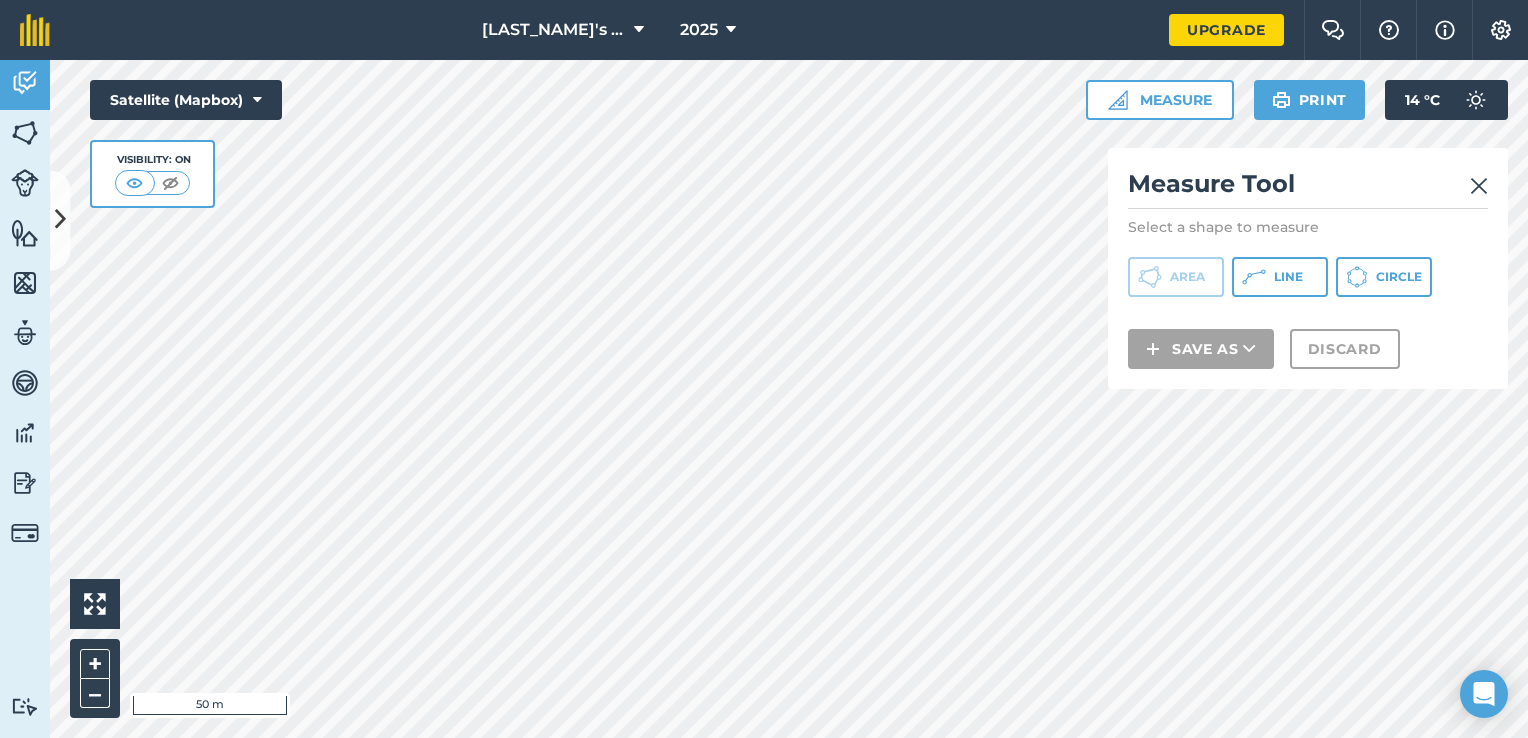 click at bounding box center (1479, 186) 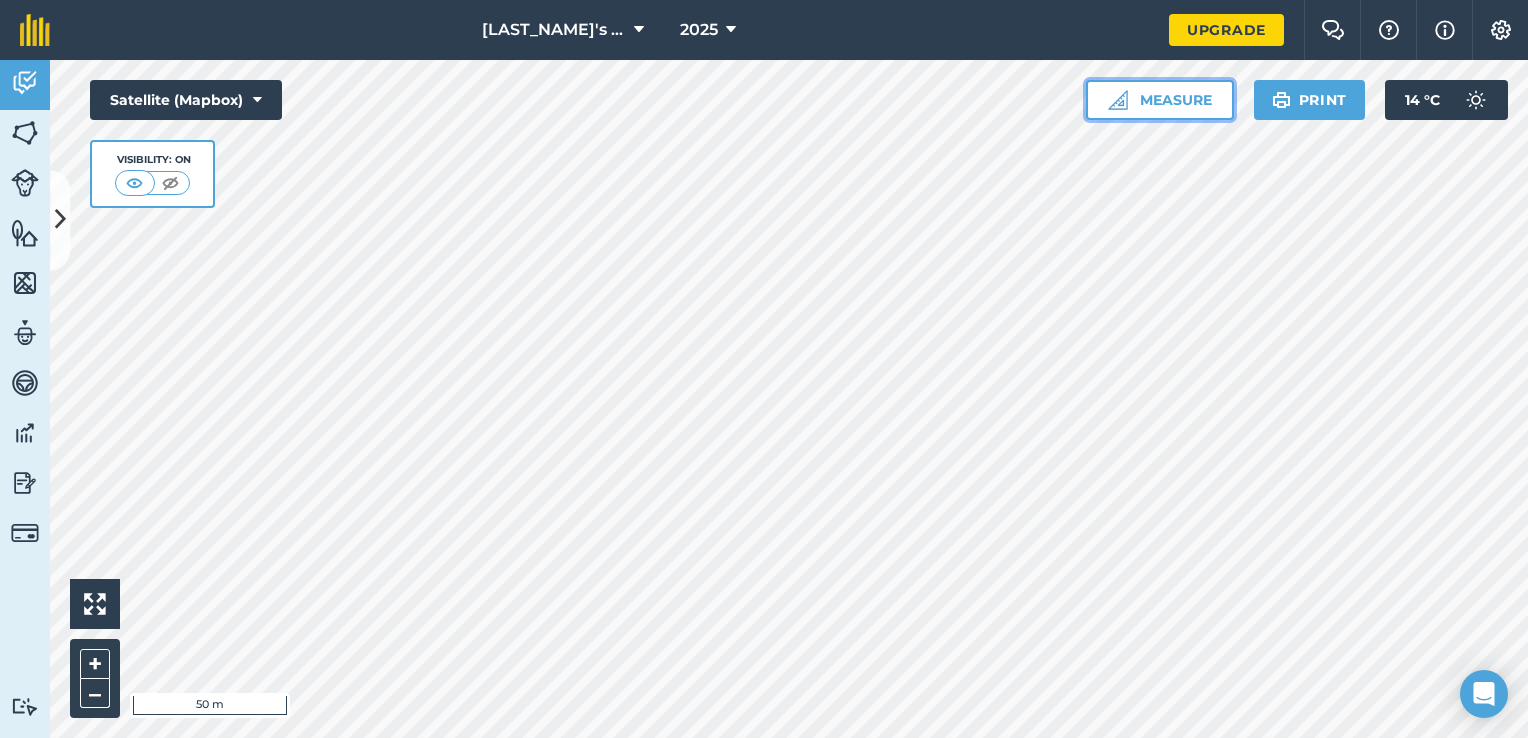 click on "Measure" at bounding box center [1160, 100] 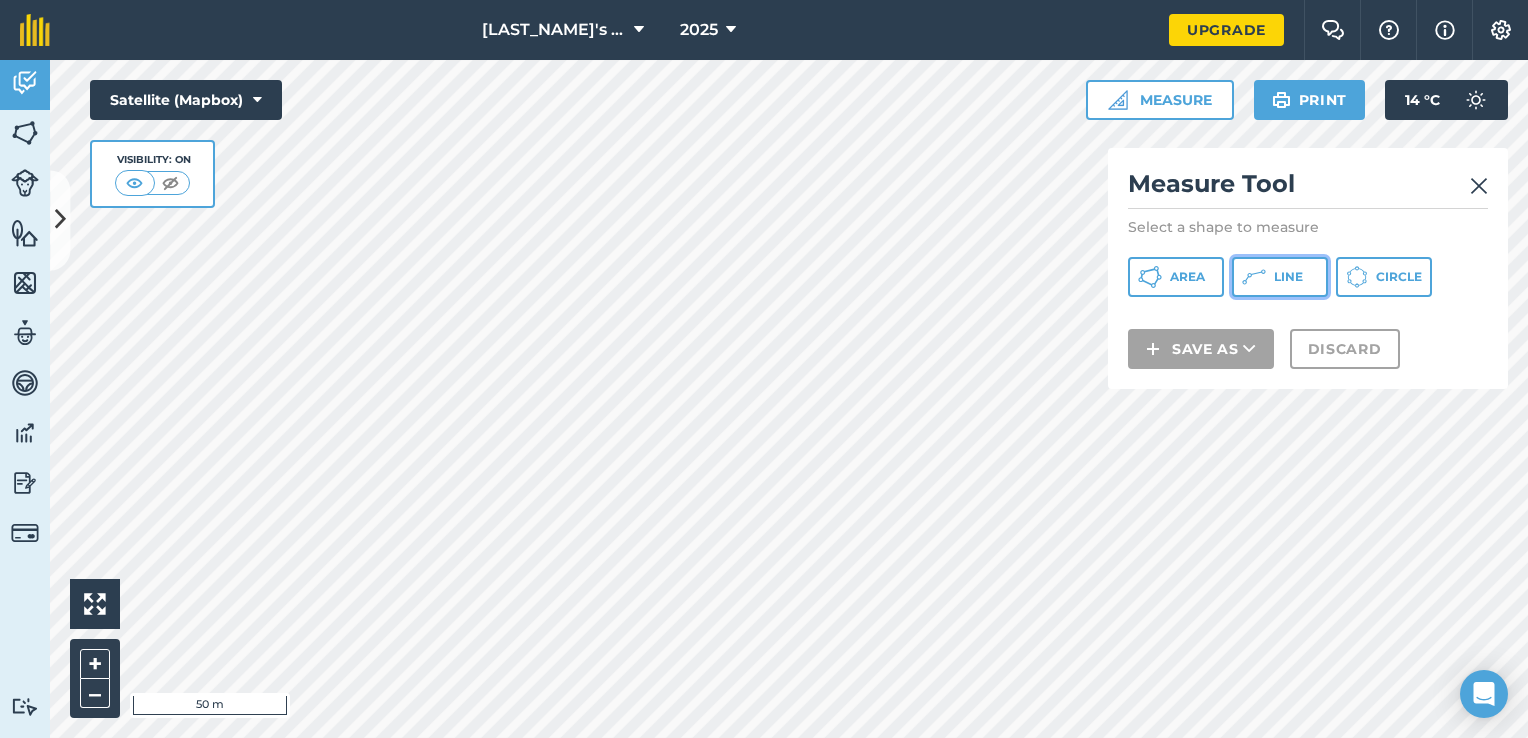 click on "Line" at bounding box center (1280, 277) 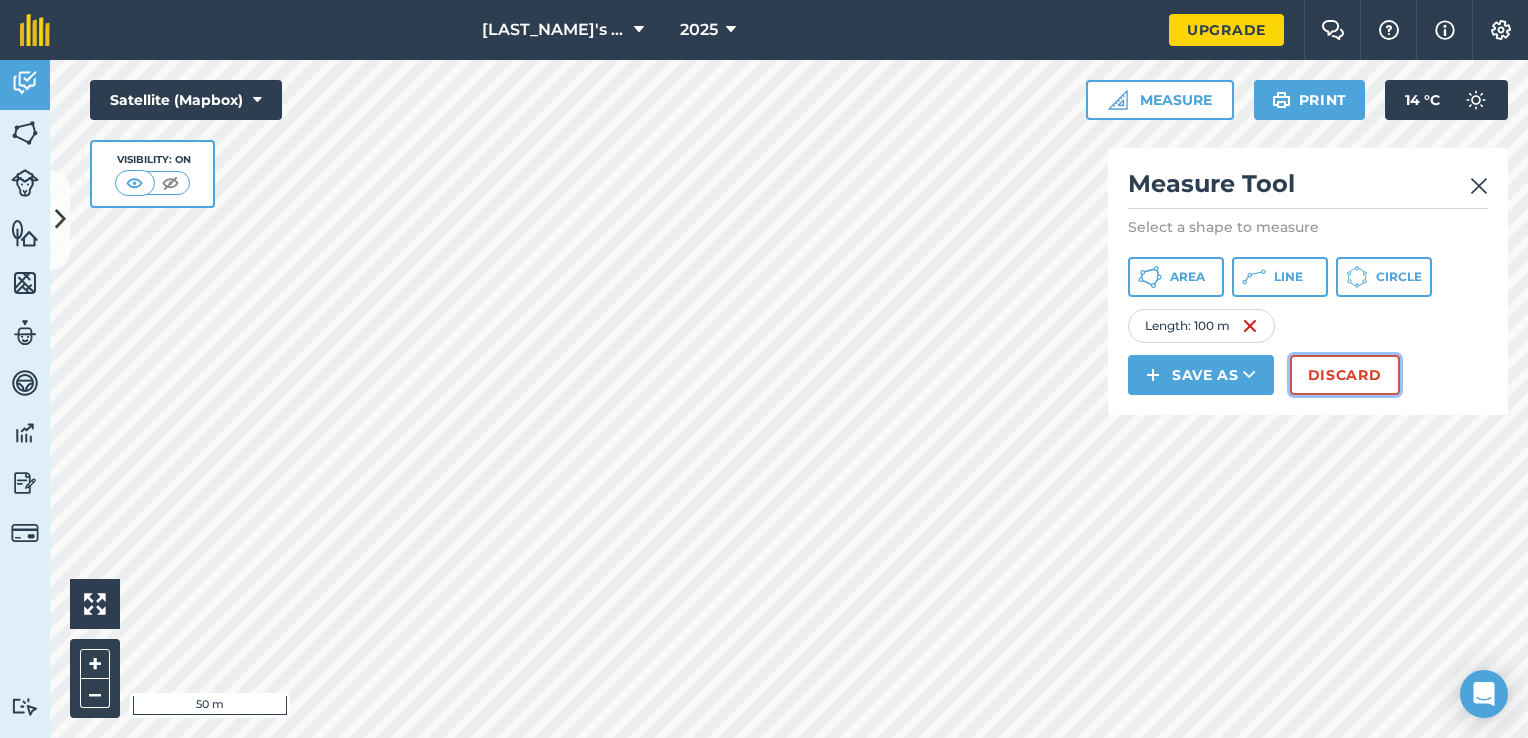 click on "Discard" at bounding box center (1345, 375) 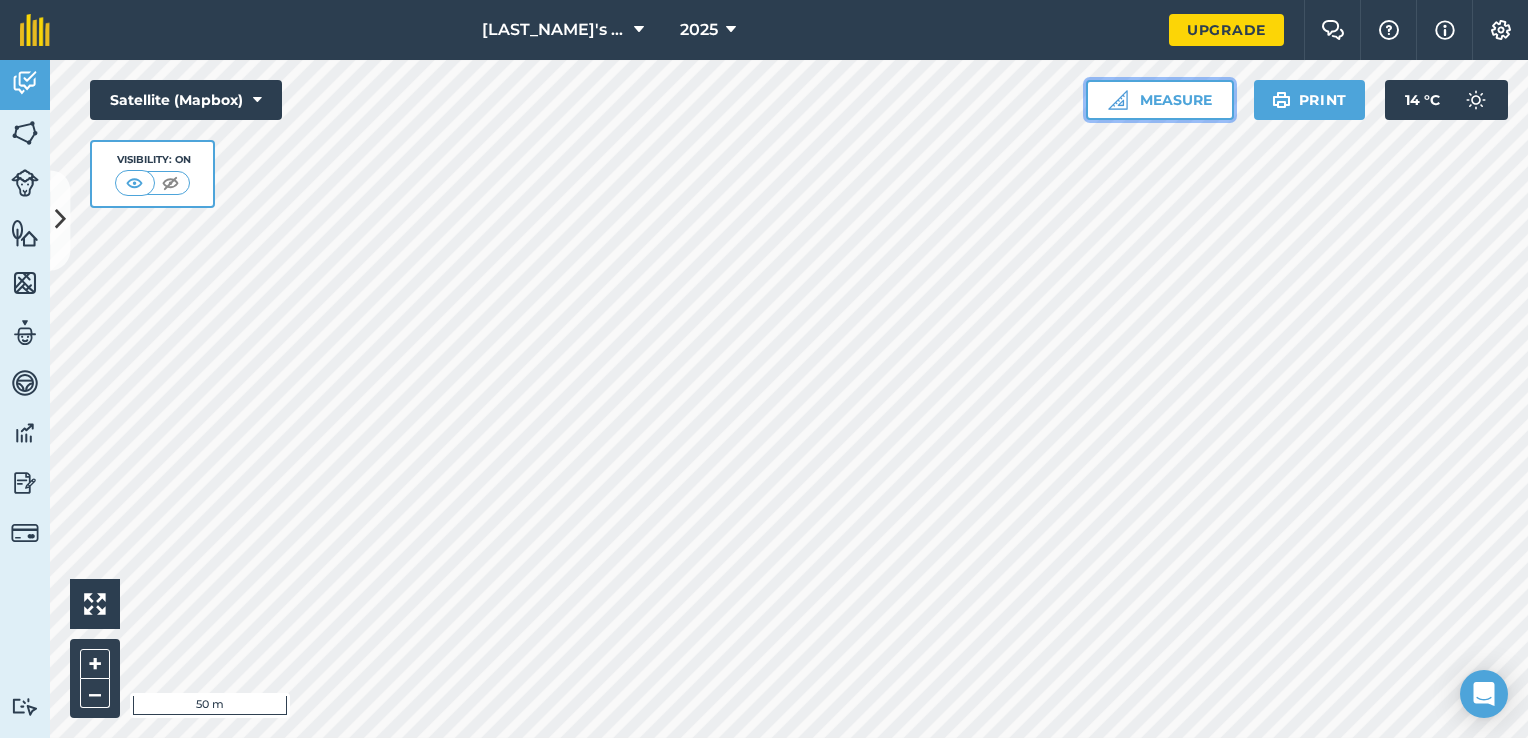click on "Measure" at bounding box center [1160, 100] 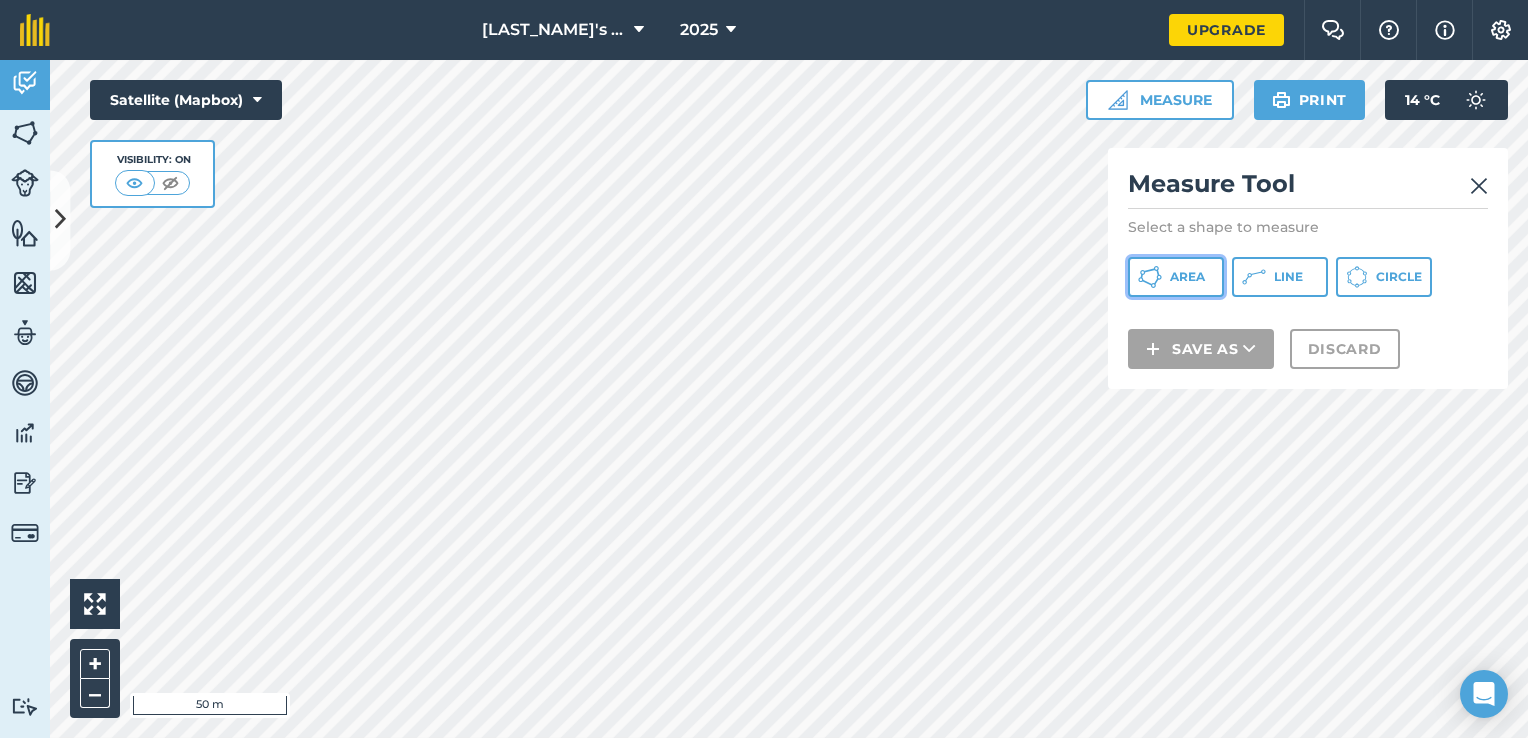 click on "Area" at bounding box center (1176, 277) 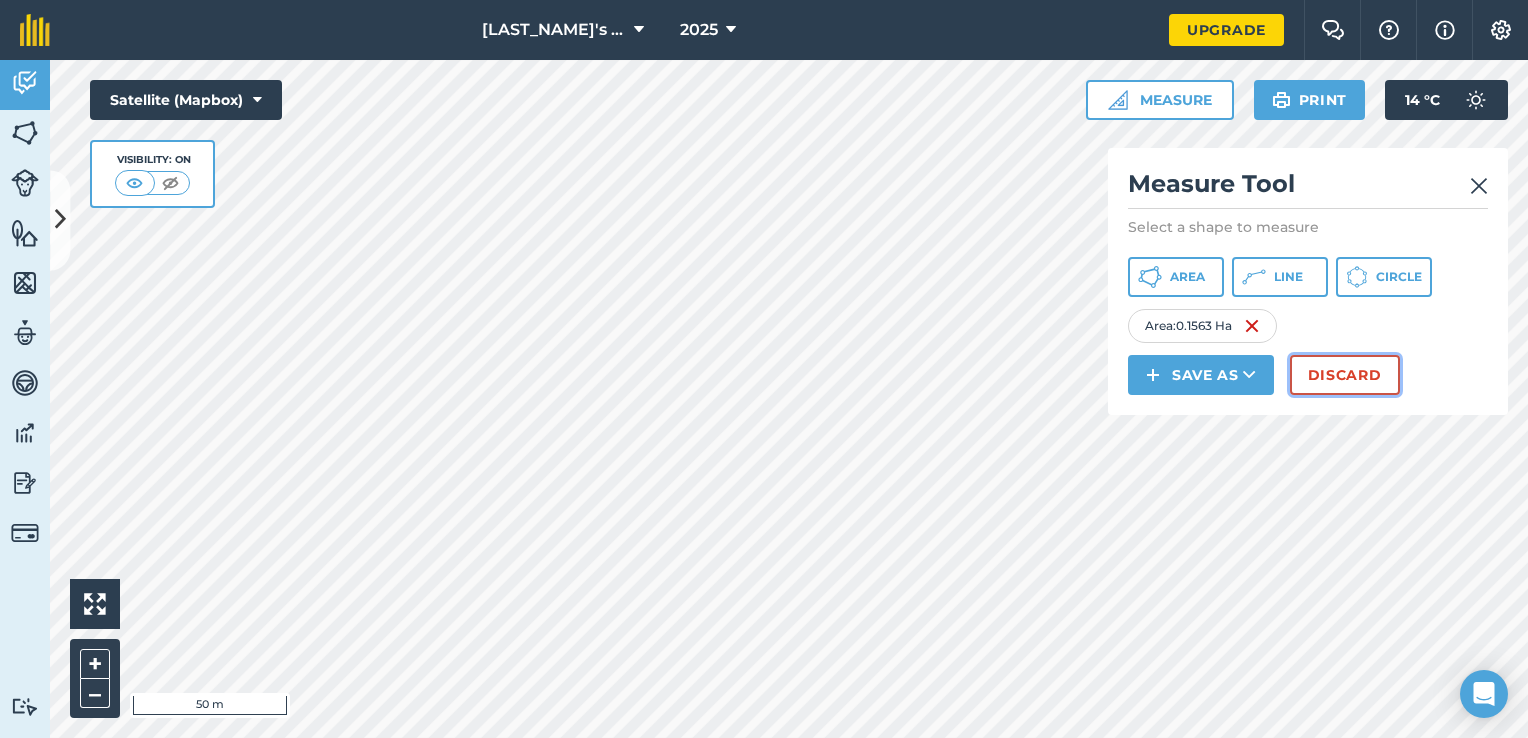 click on "Discard" at bounding box center (1345, 375) 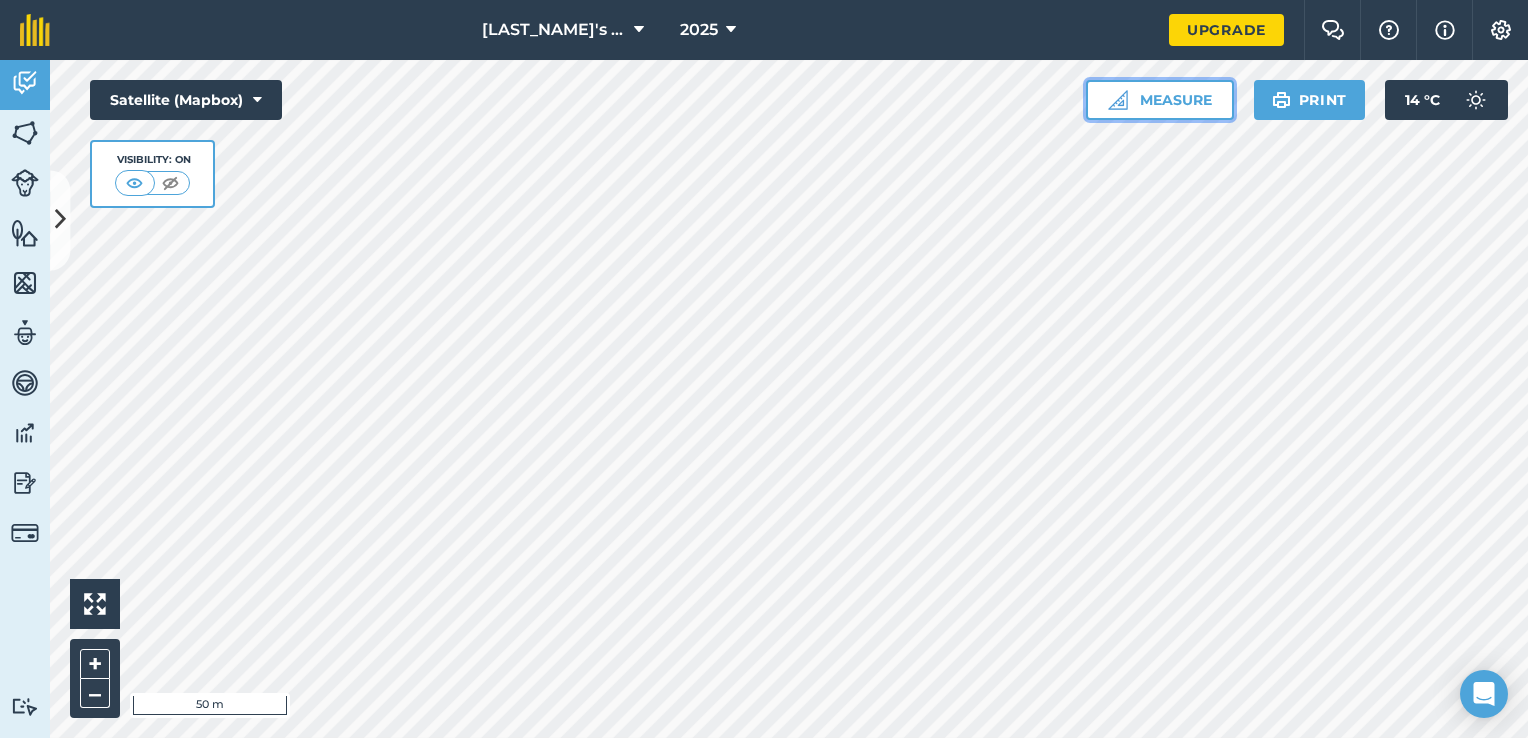 click on "Measure" at bounding box center [1160, 100] 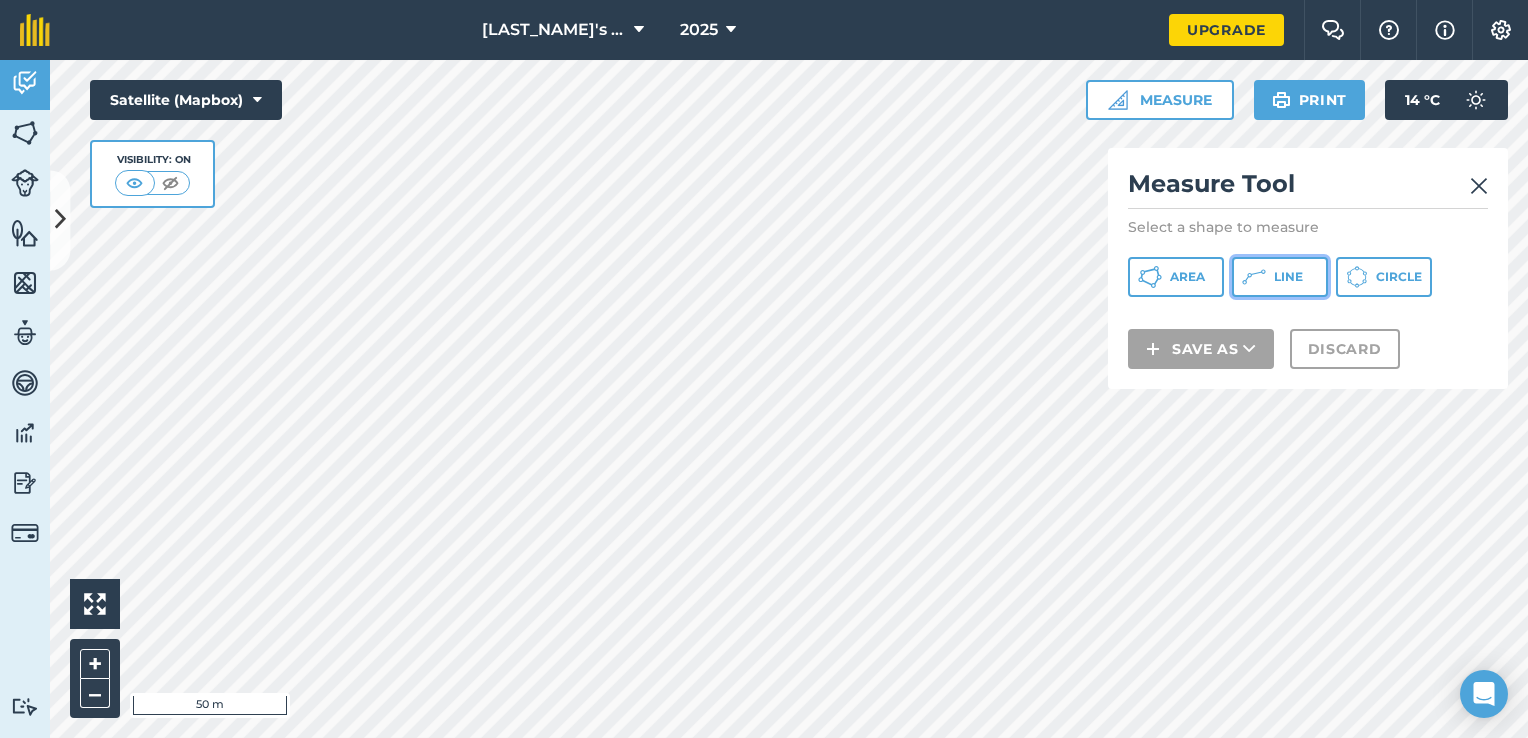 click on "Line" at bounding box center (1288, 277) 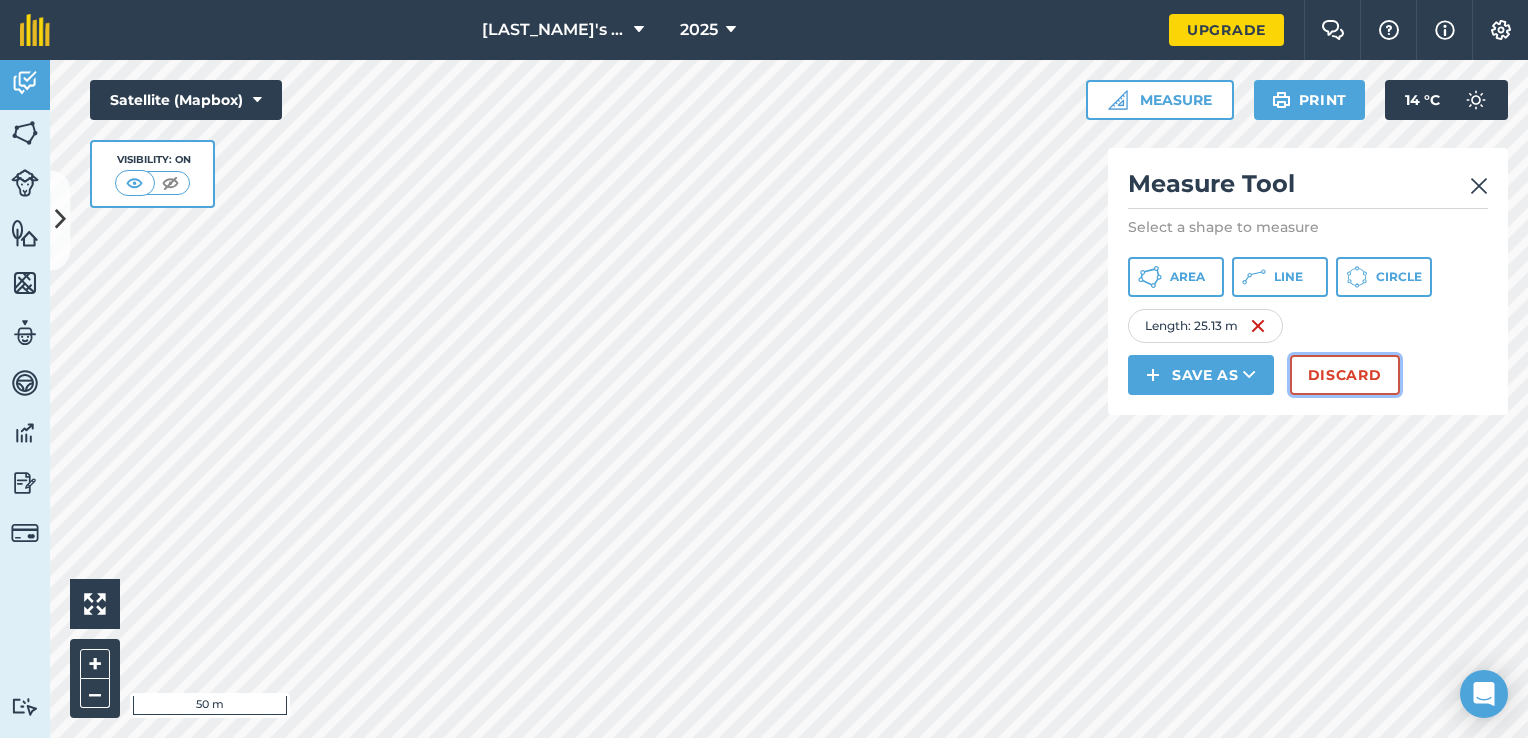 click on "Discard" at bounding box center [1345, 375] 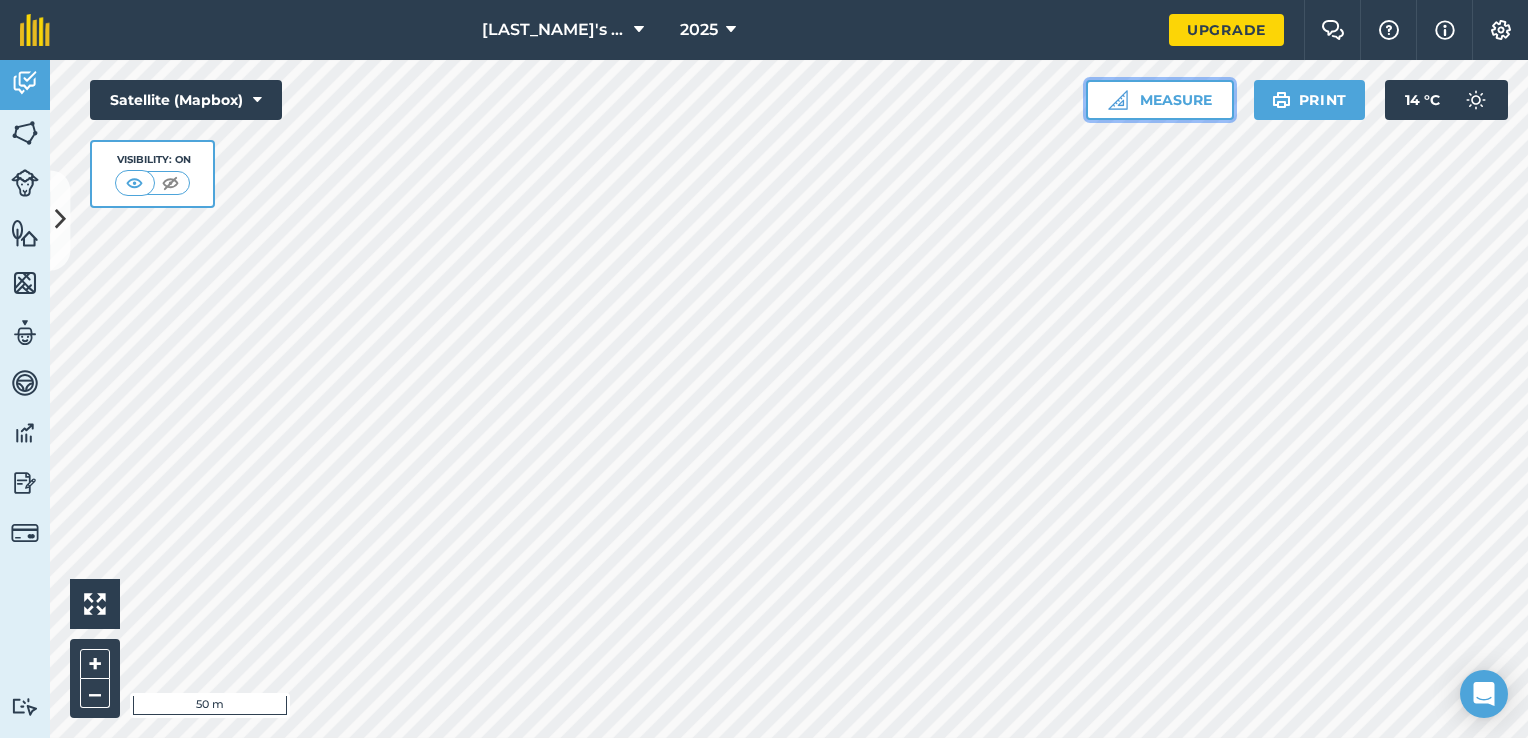 click on "Measure" at bounding box center (1160, 100) 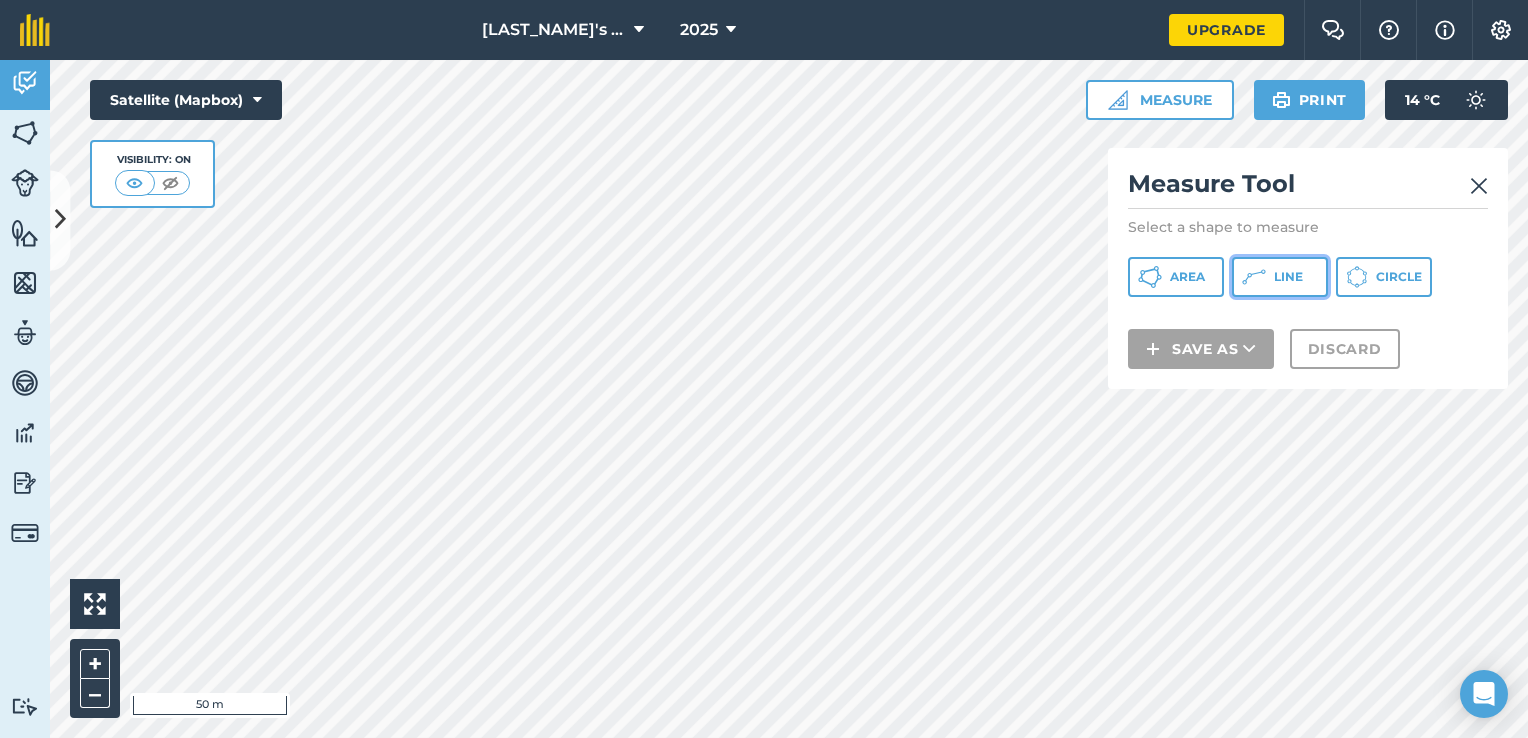 click on "Line" at bounding box center (1288, 277) 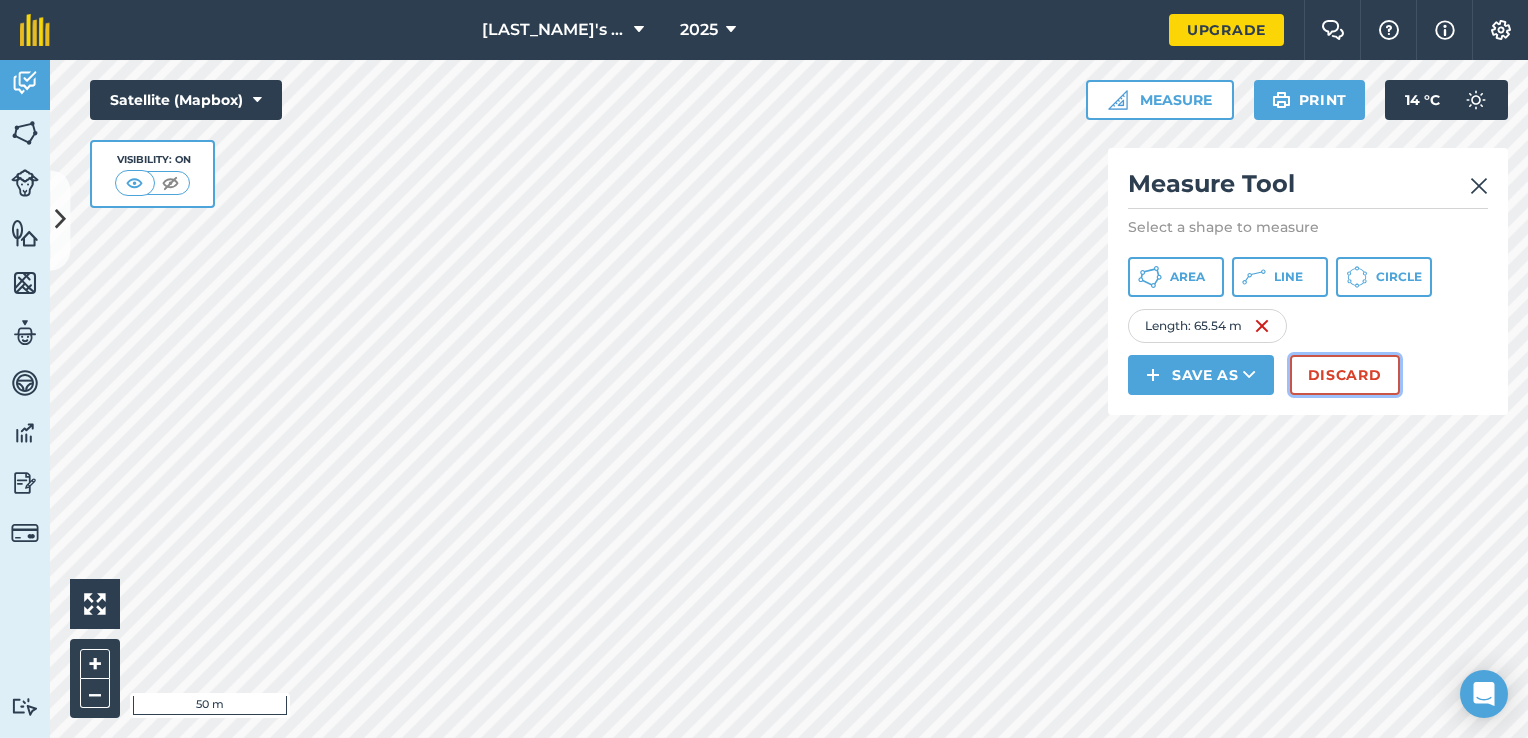 click on "Discard" at bounding box center [1345, 375] 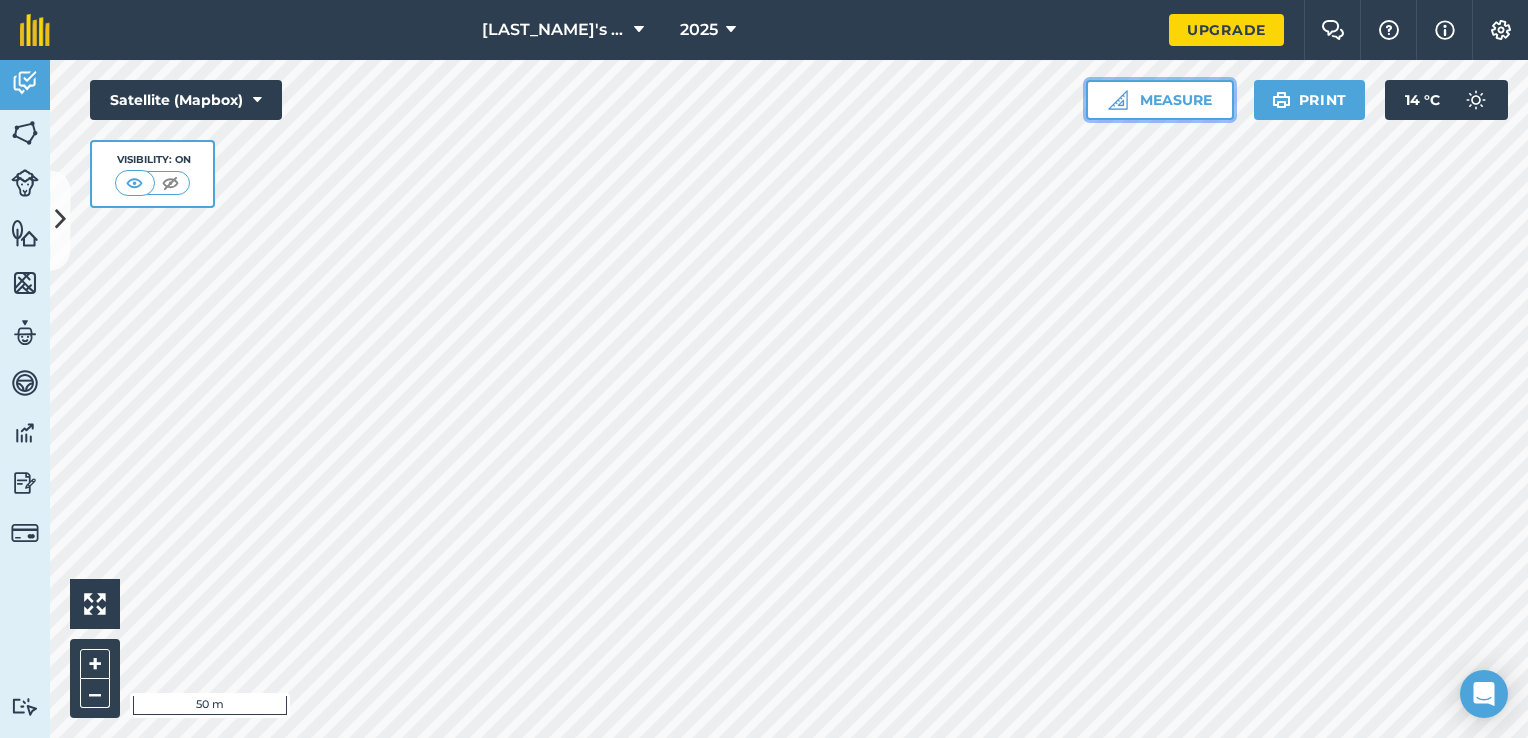 click on "Measure" at bounding box center (1160, 100) 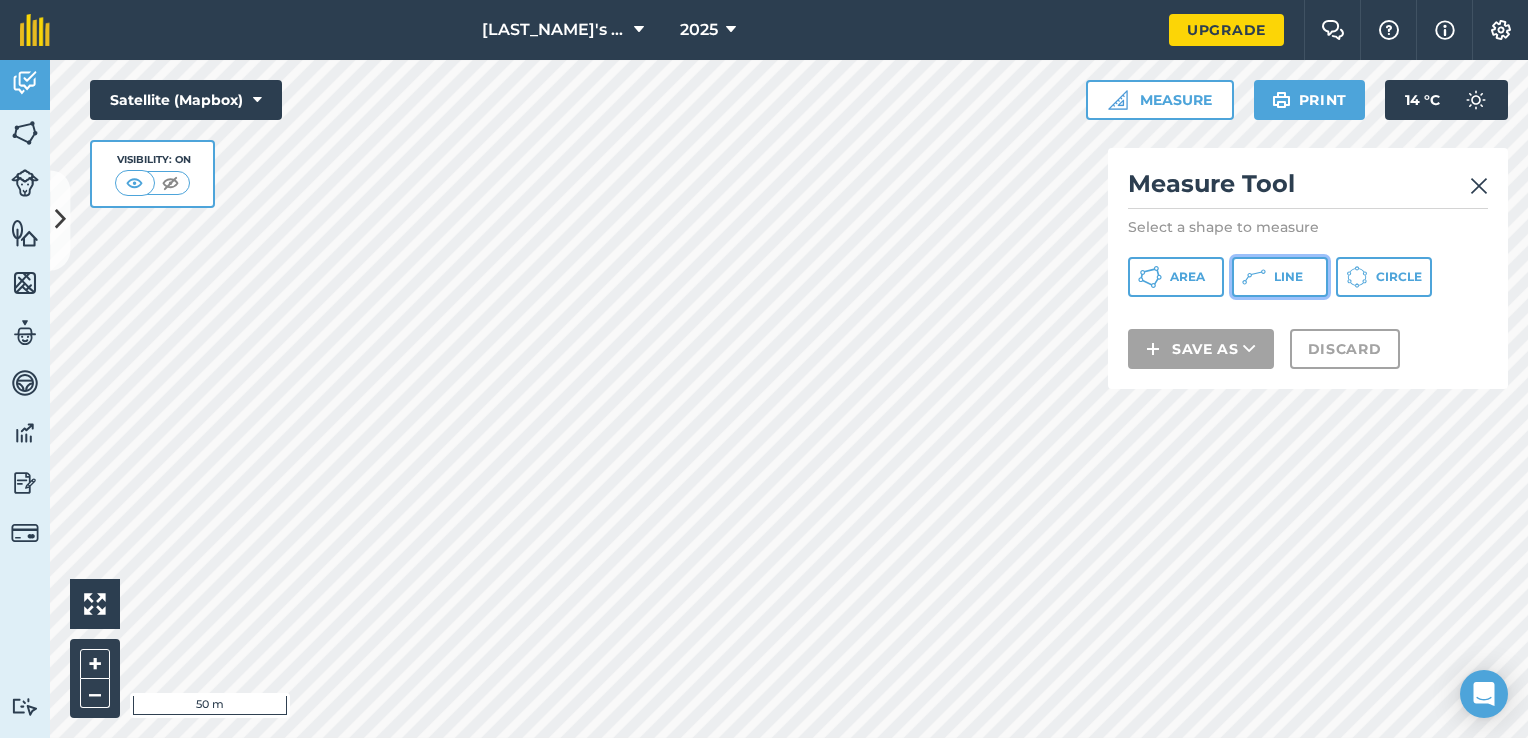 click on "Line" at bounding box center (1280, 277) 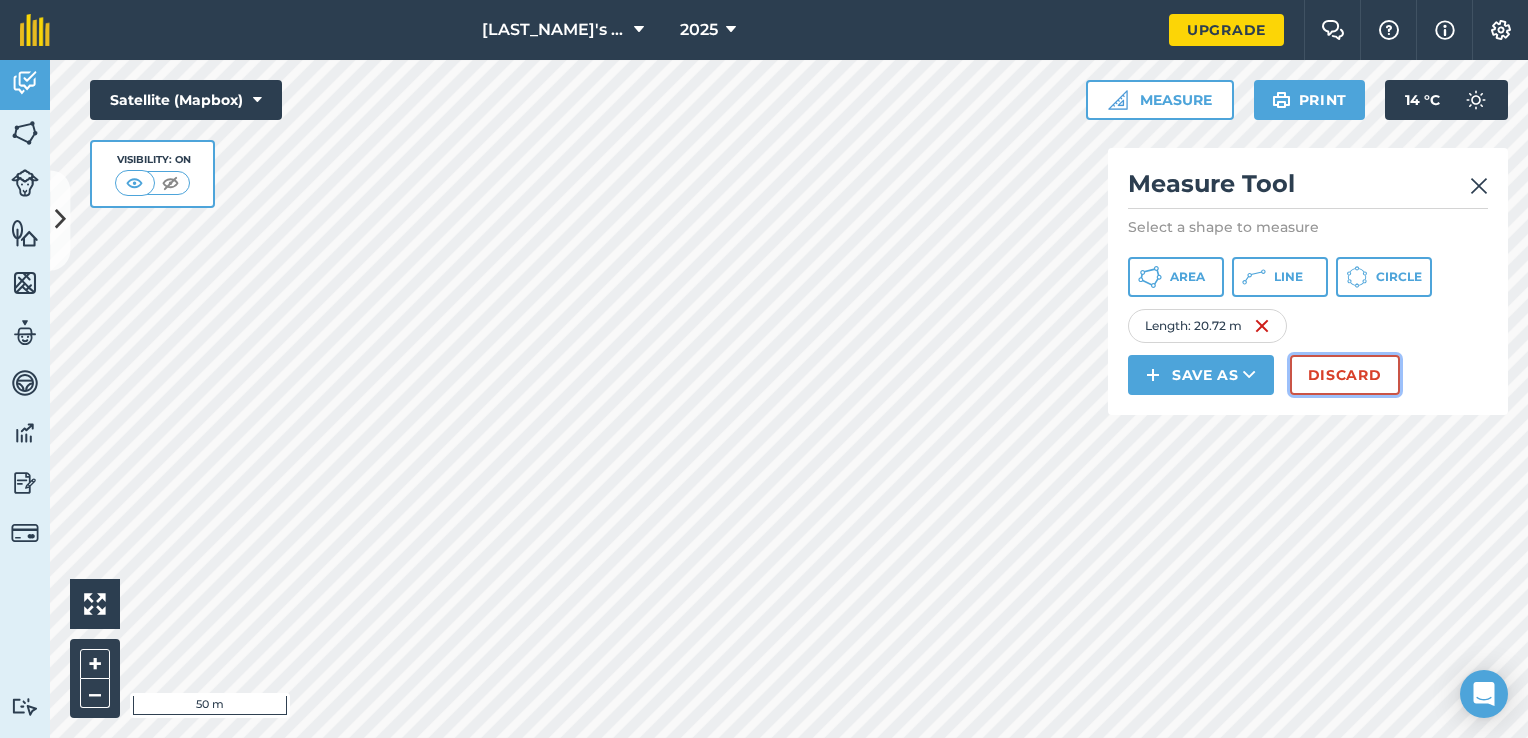 click on "Discard" at bounding box center [1345, 375] 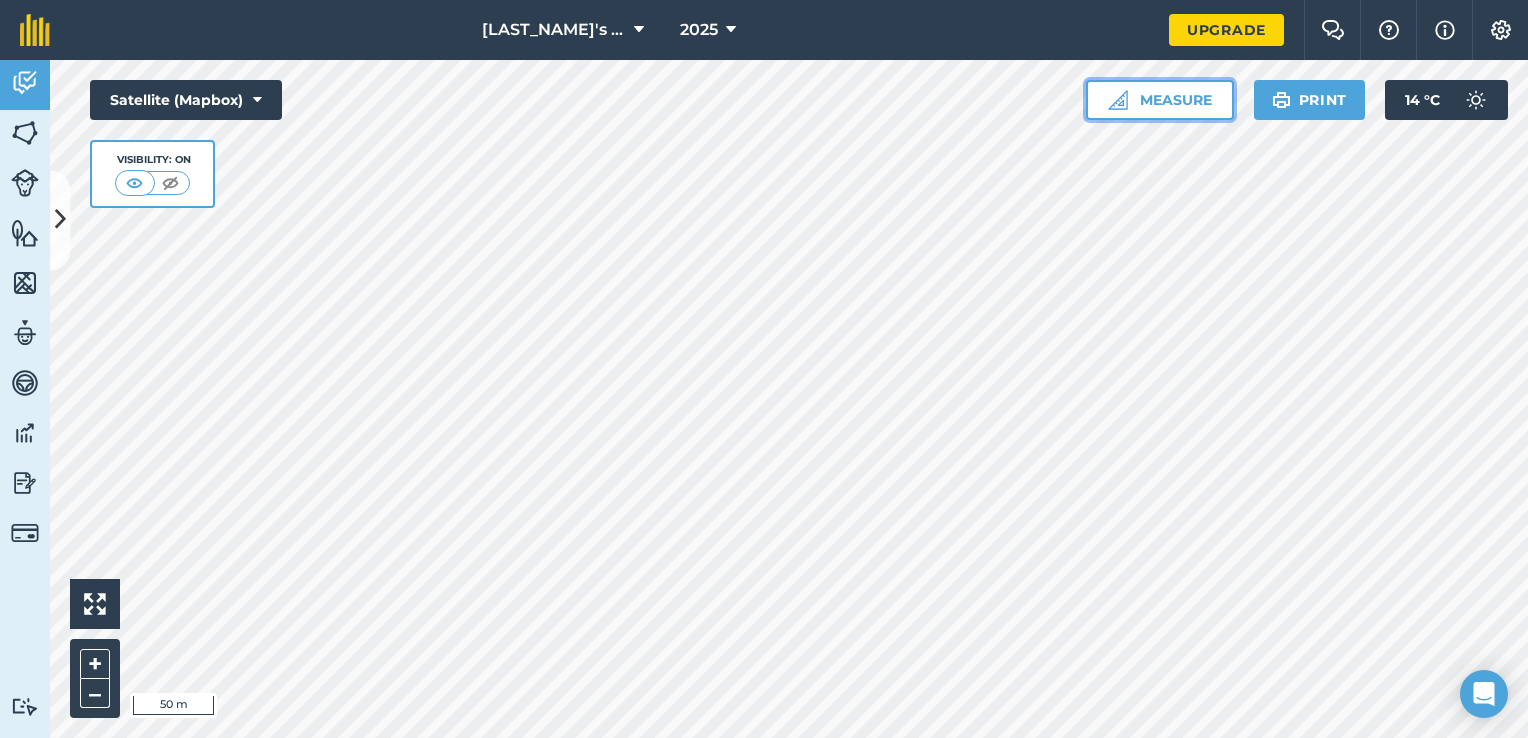 click on "Measure" at bounding box center [1160, 100] 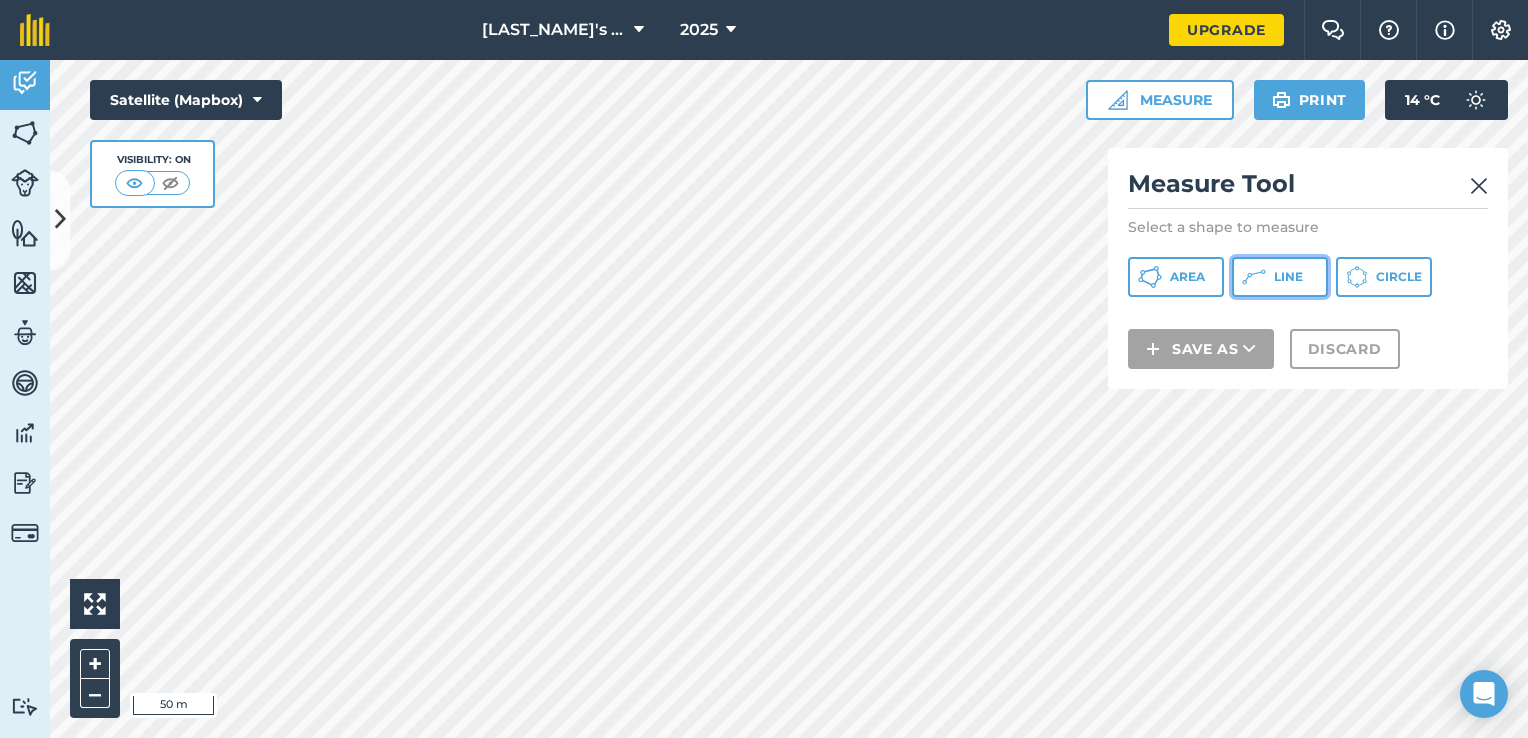 click on "Line" at bounding box center [1280, 277] 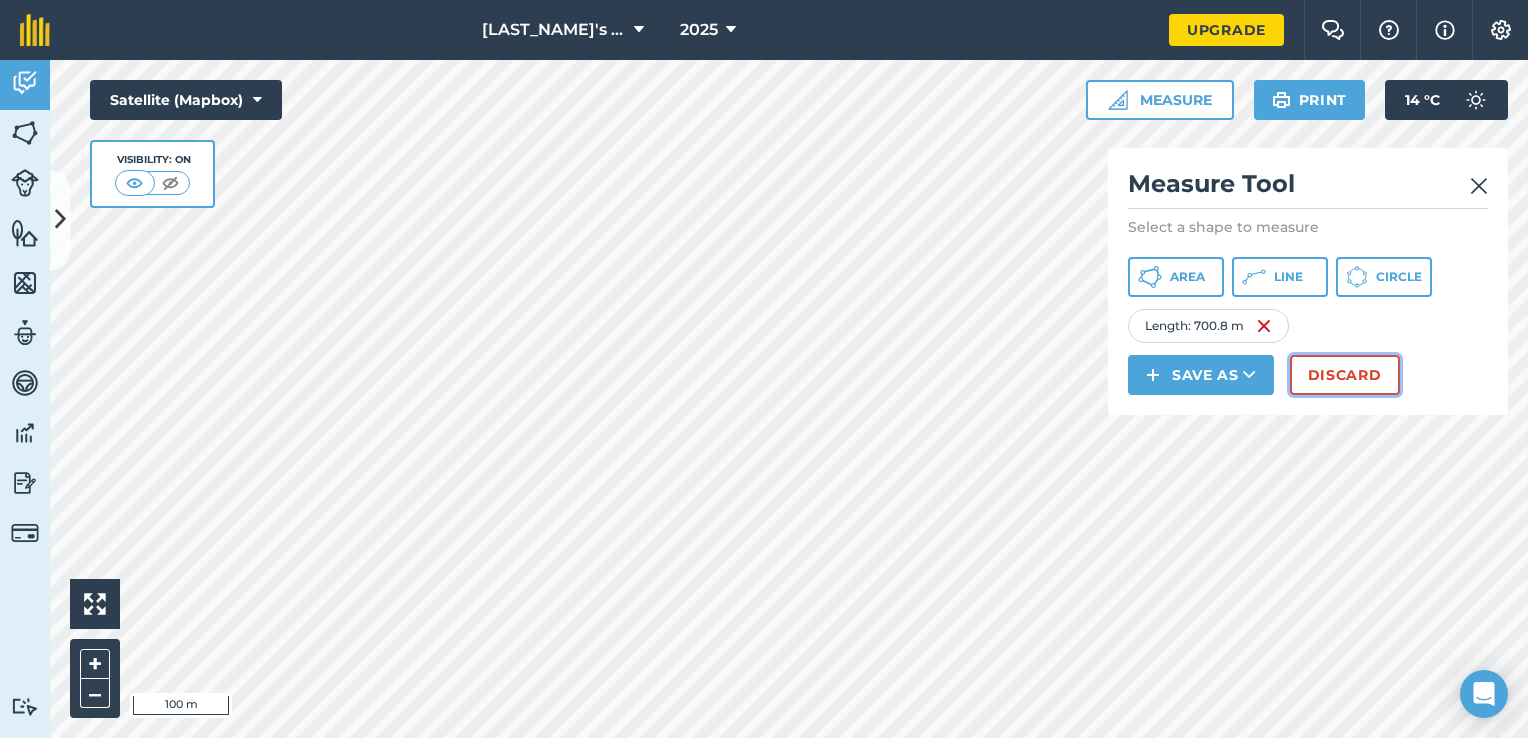 click on "Discard" at bounding box center [1345, 375] 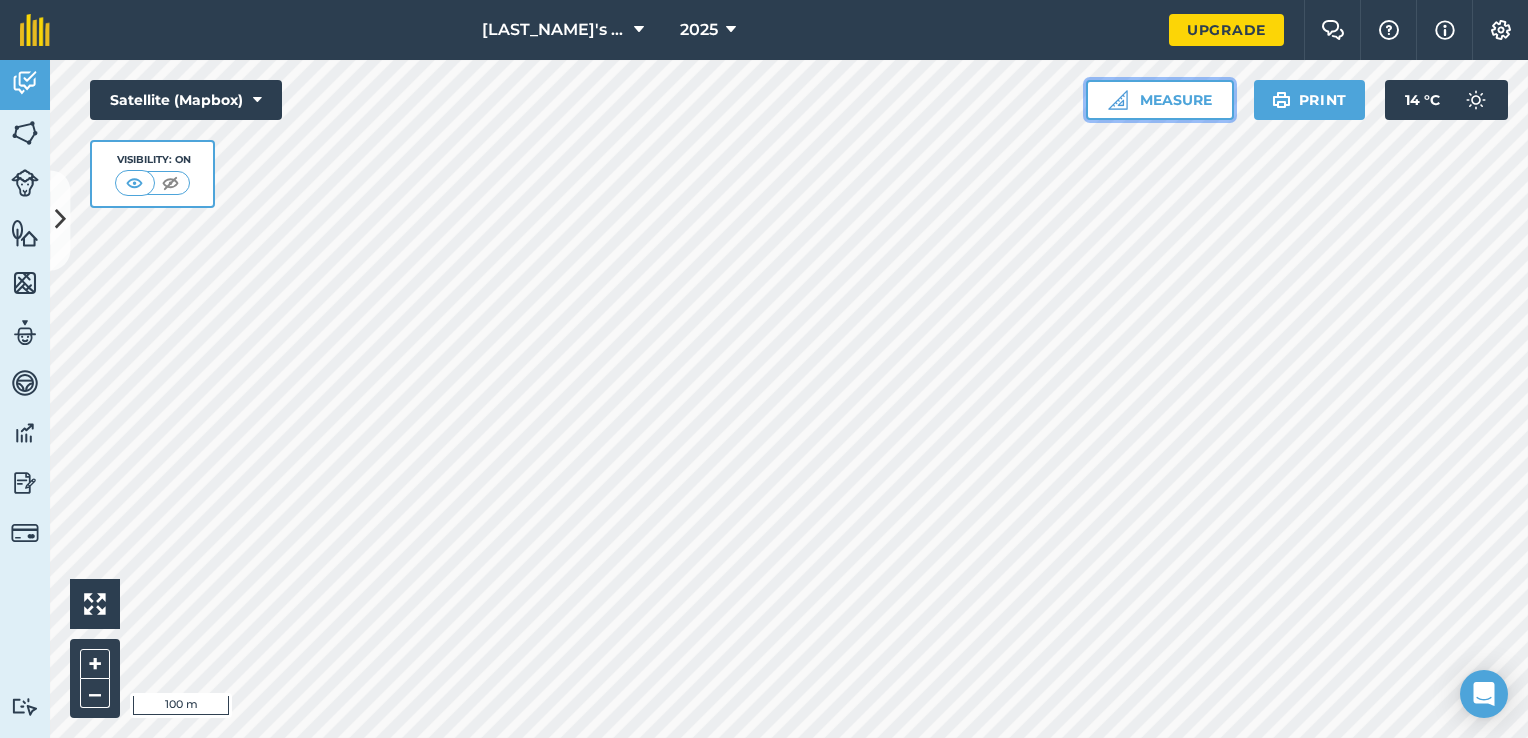 click on "Measure" at bounding box center (1160, 100) 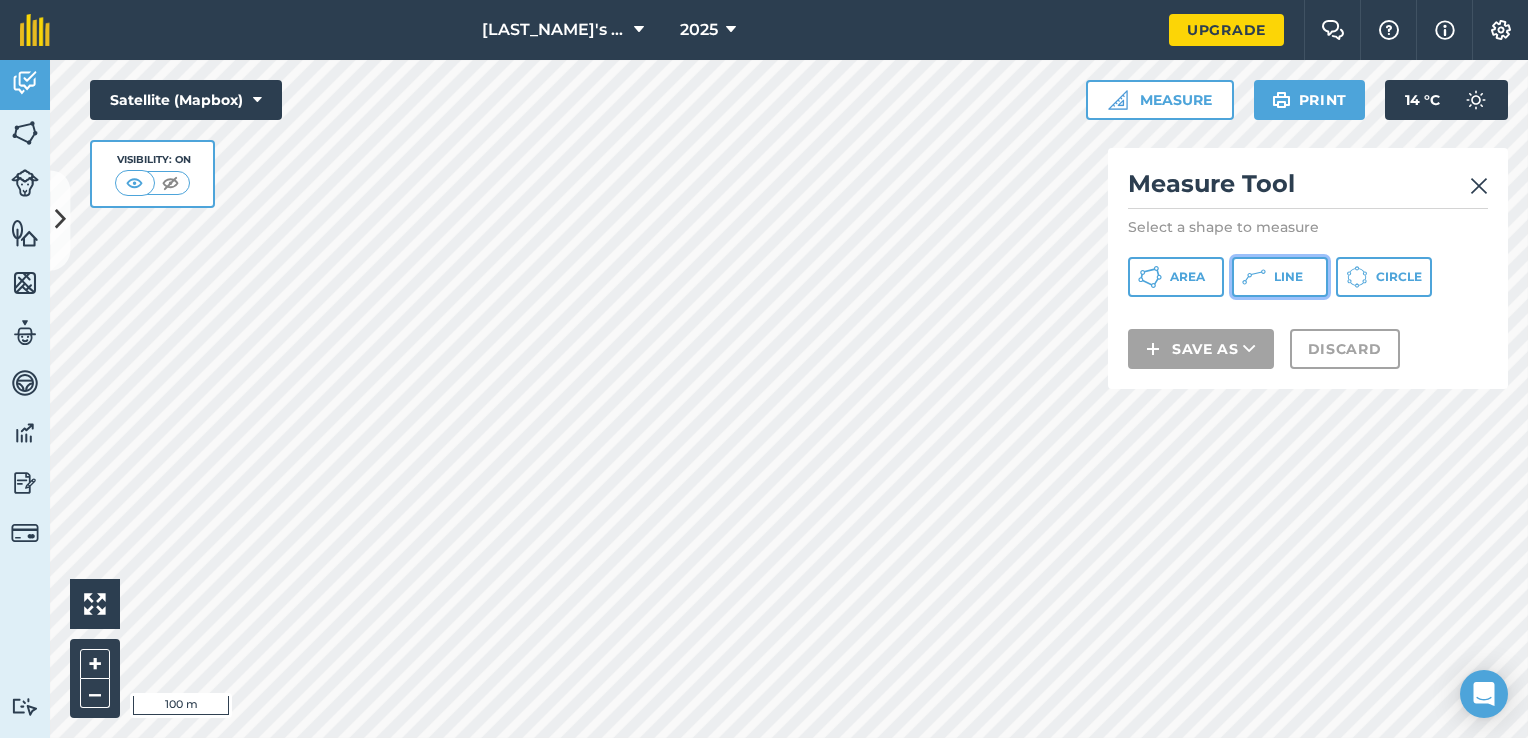 click on "Line" at bounding box center [1288, 277] 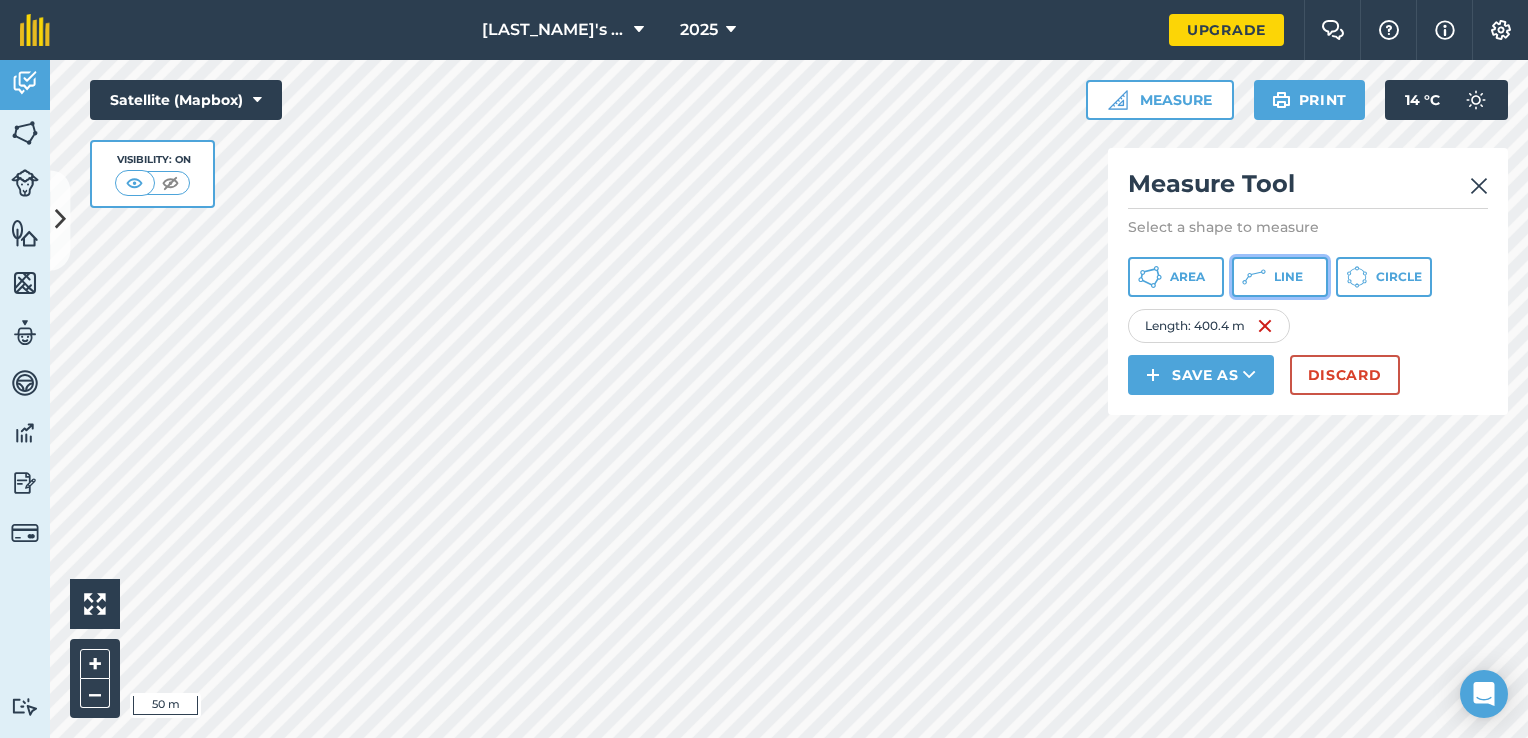 click on "Line" at bounding box center (1288, 277) 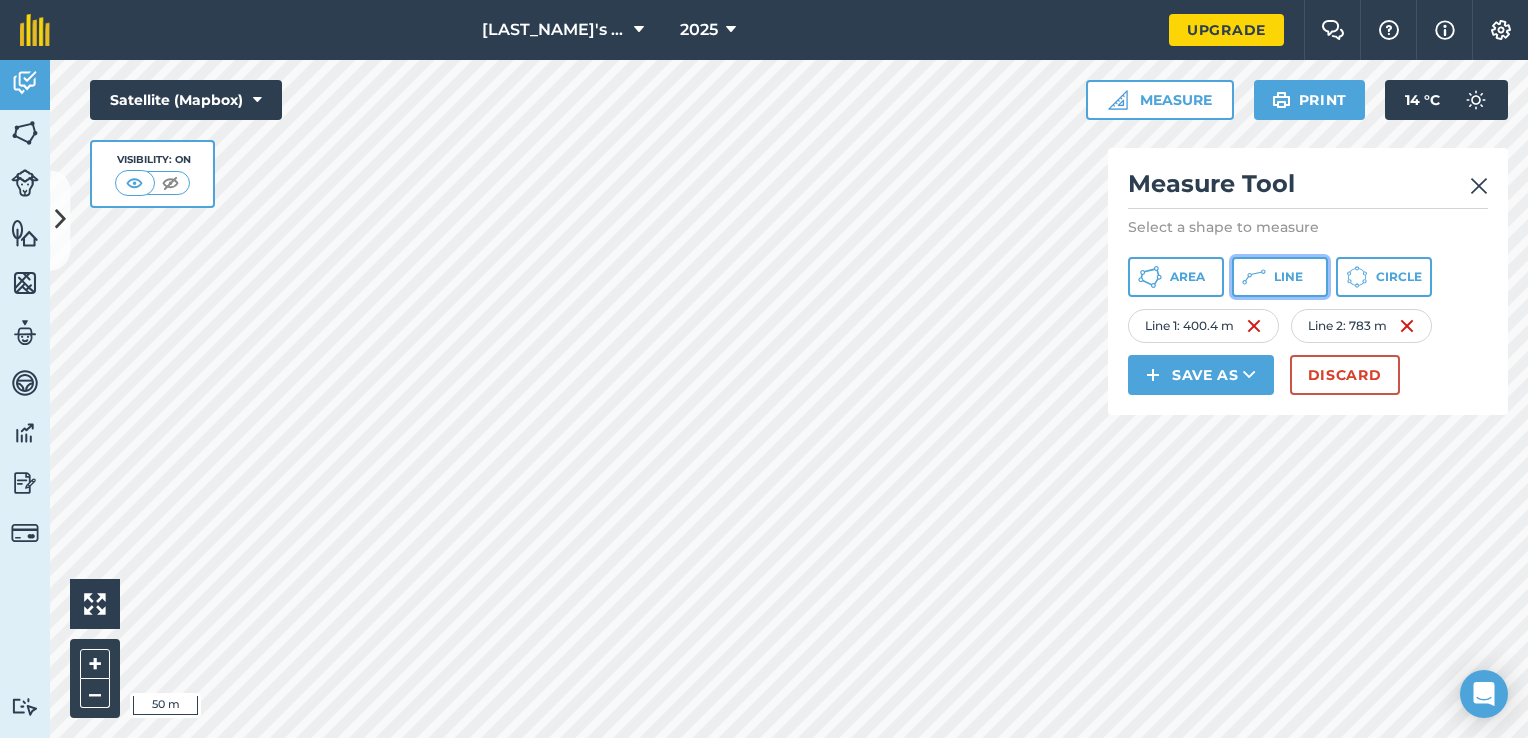 click on "Line" at bounding box center [1288, 277] 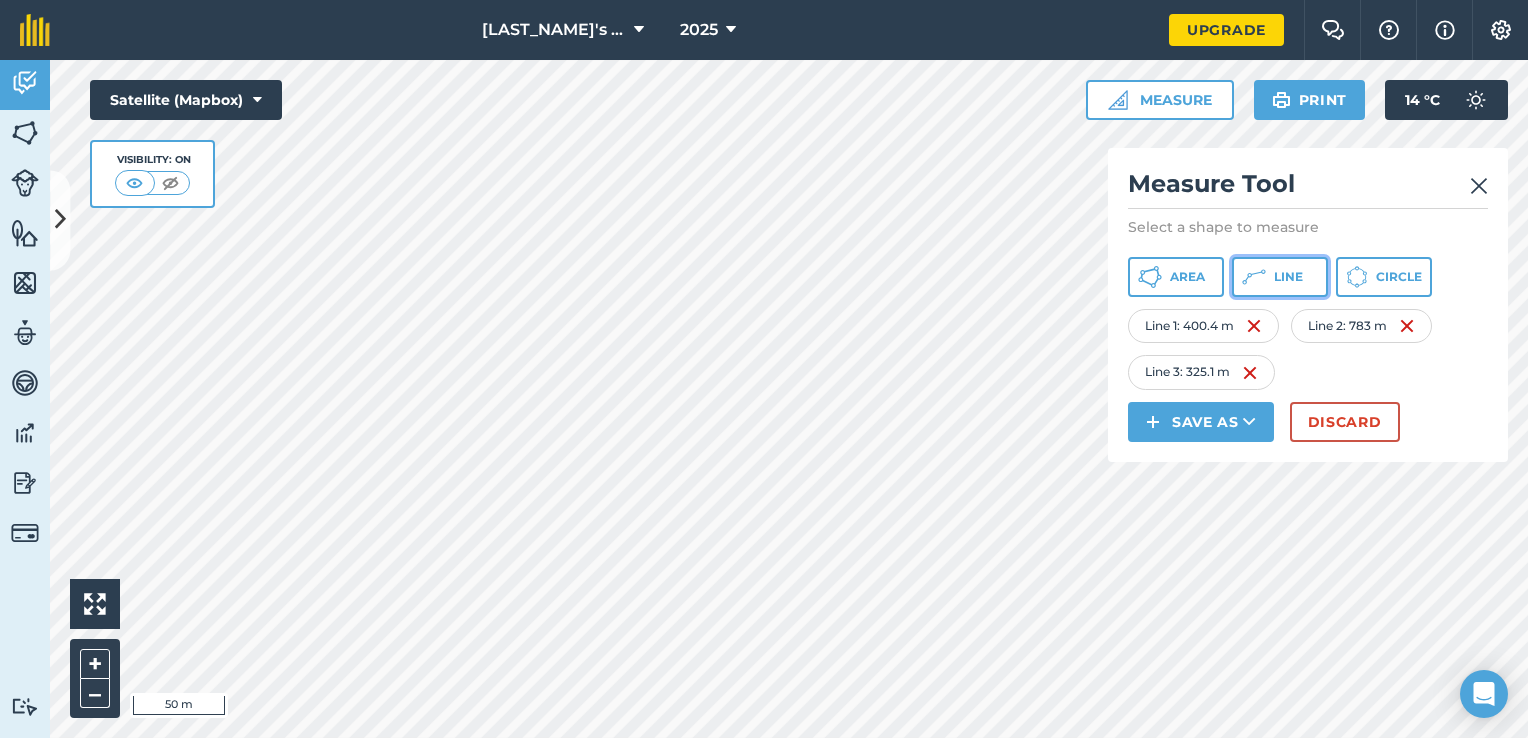 click on "Line" at bounding box center [1288, 277] 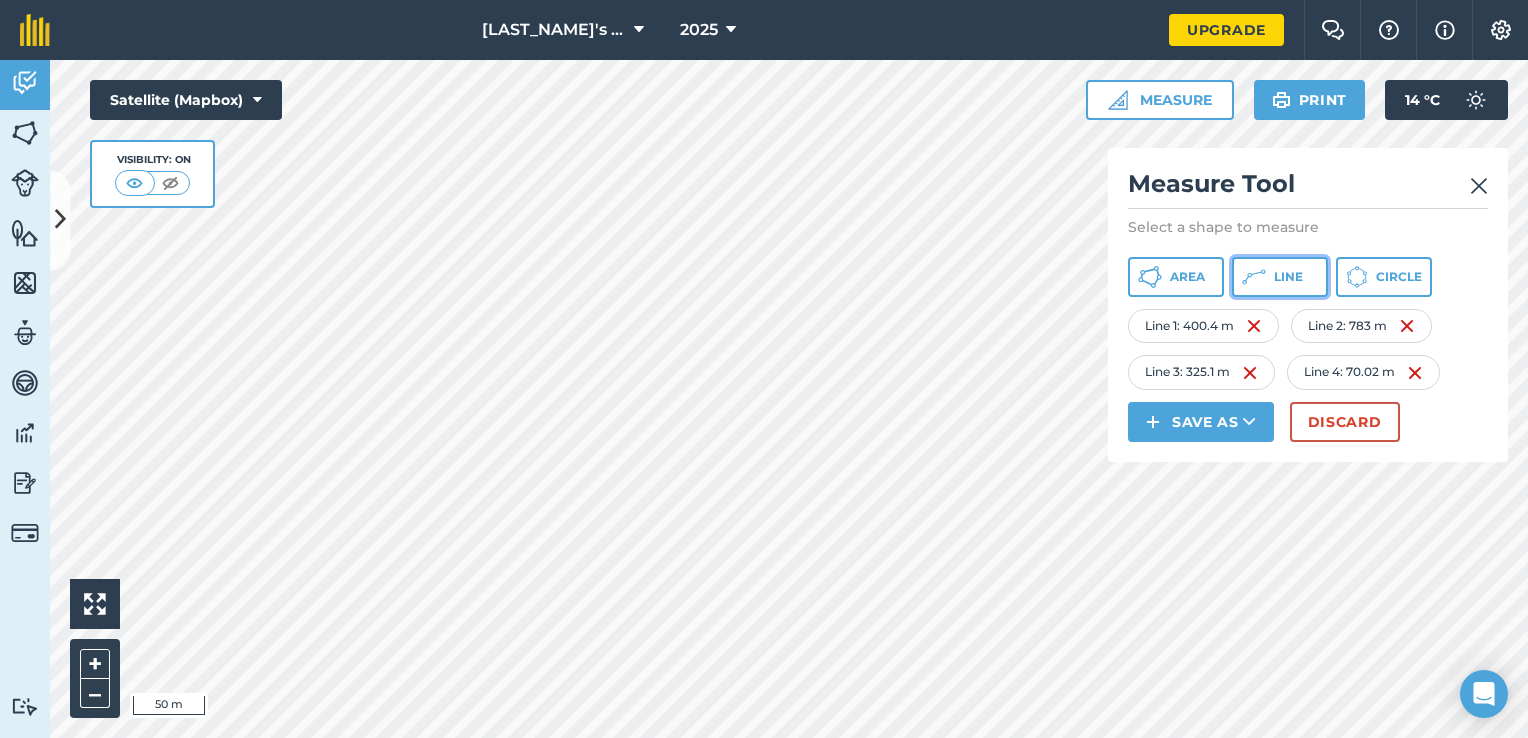 click on "Line" at bounding box center (1280, 277) 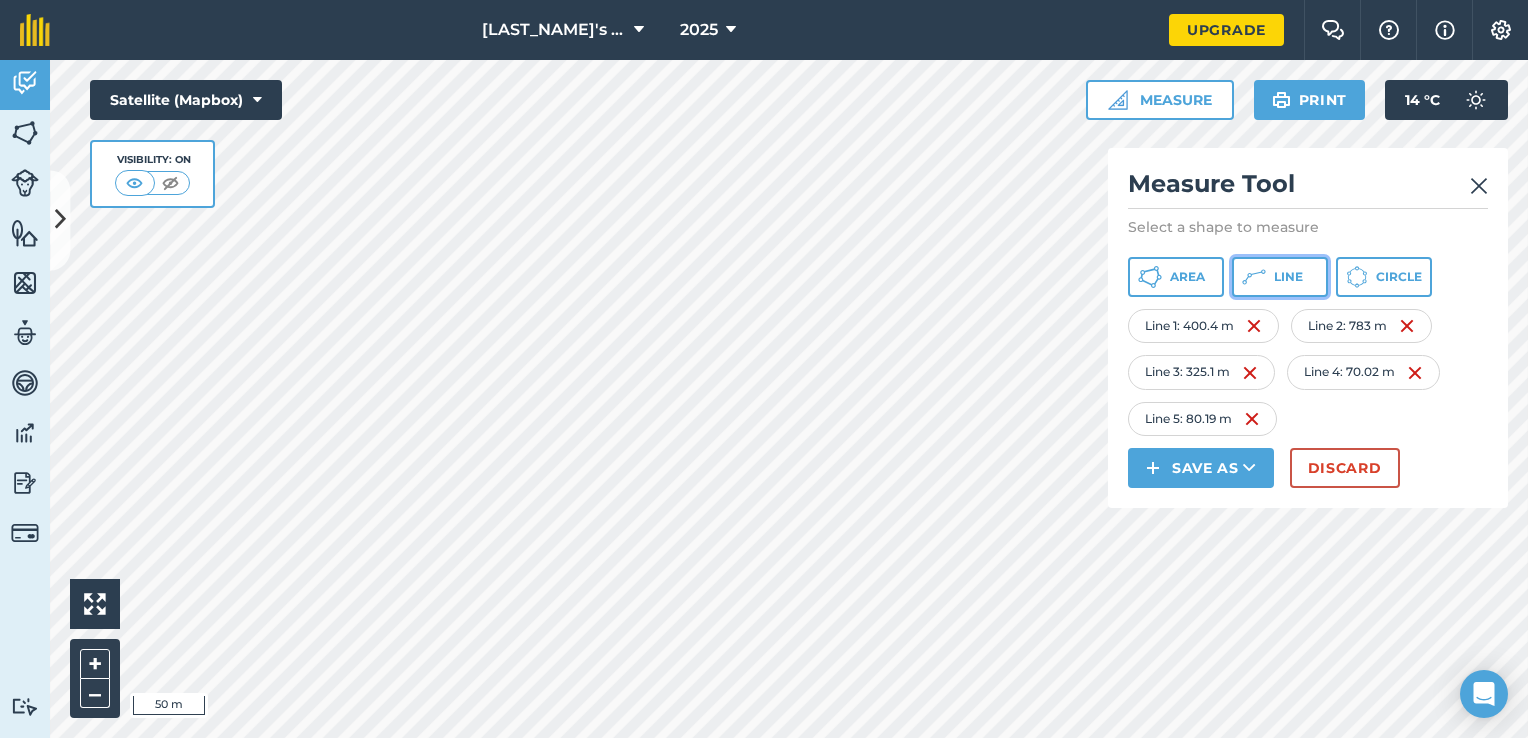 click on "Line" at bounding box center [1288, 277] 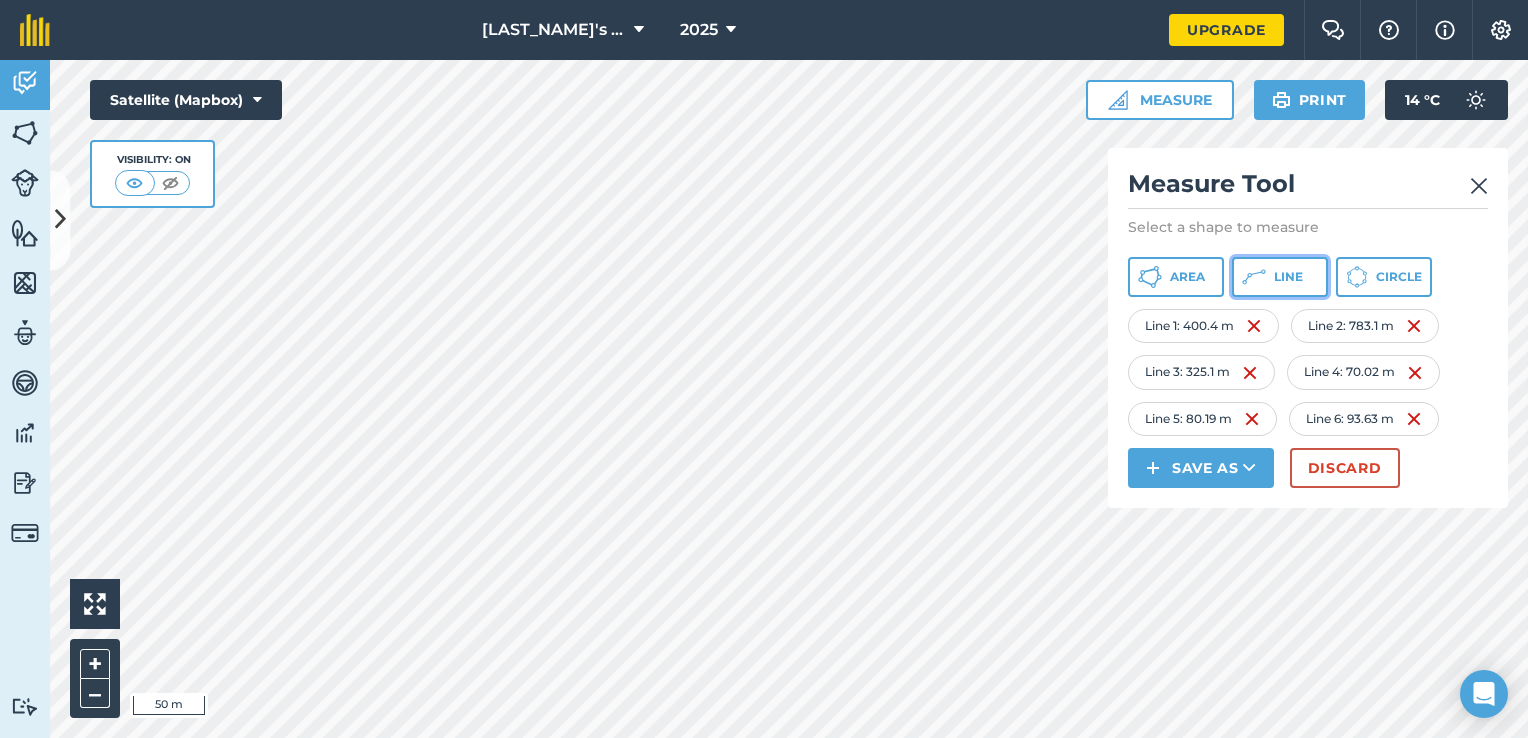 click on "Line" at bounding box center (1288, 277) 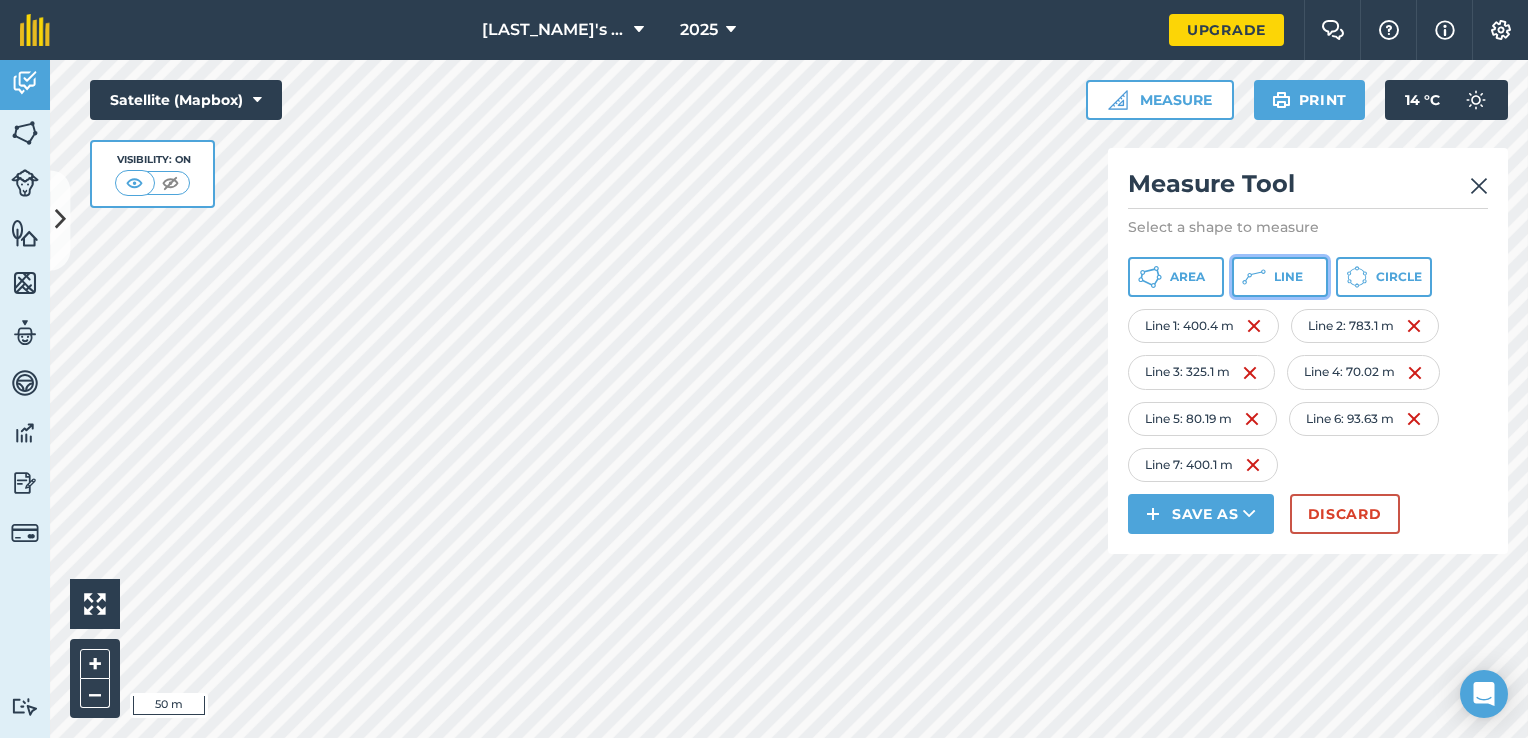 click on "Line" at bounding box center [1288, 277] 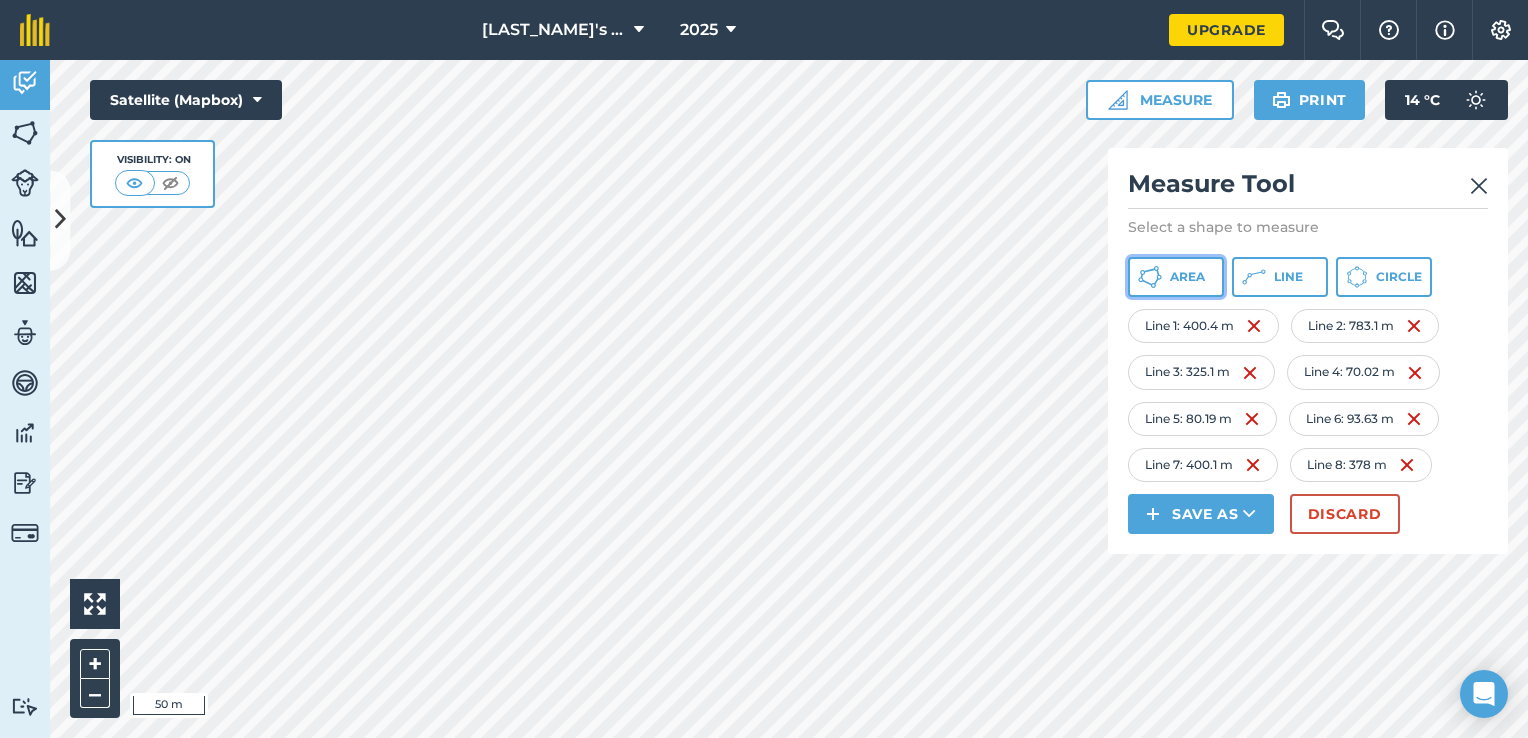 click on "Area" at bounding box center (1187, 277) 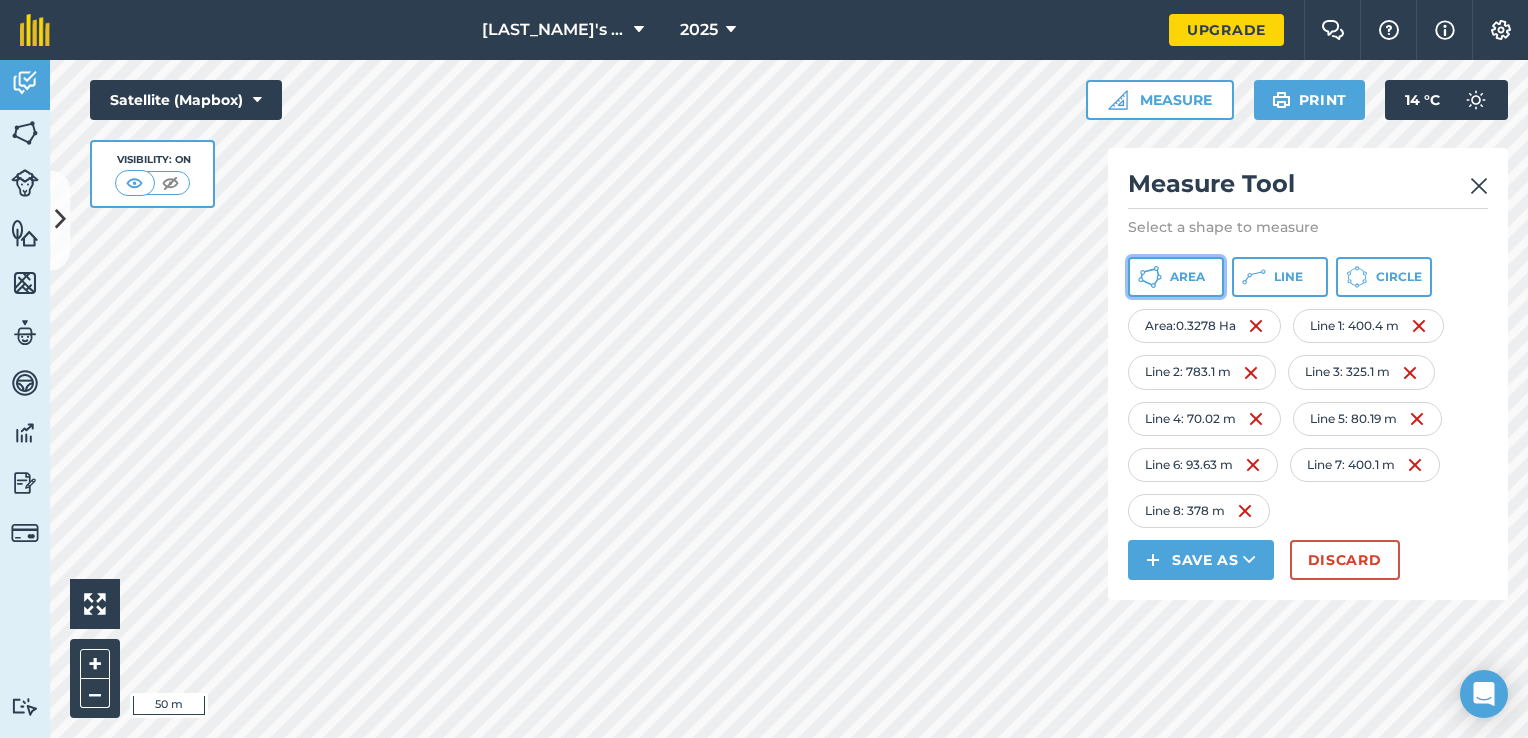 click on "Area" at bounding box center (1187, 277) 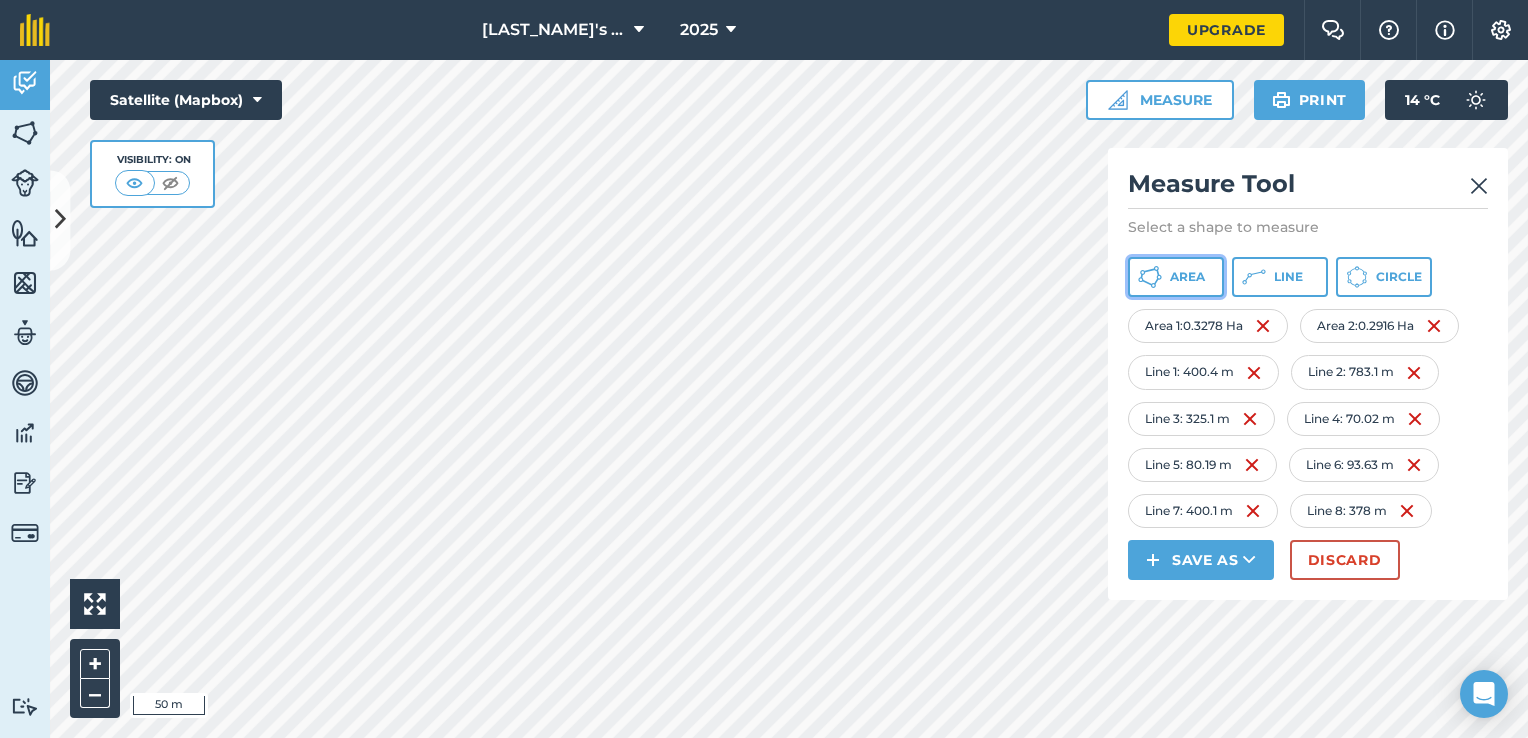 click on "Area" at bounding box center [1187, 277] 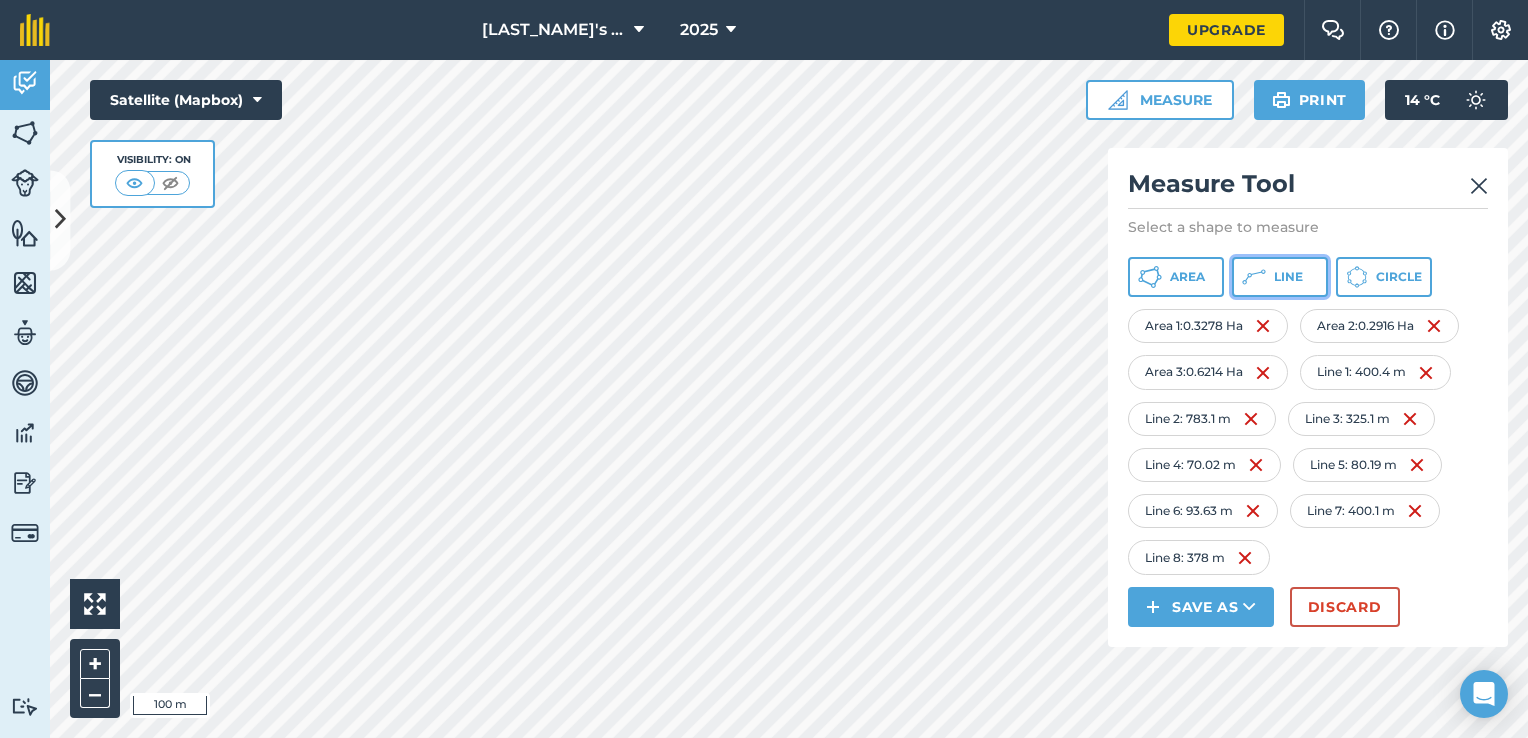 click on "Line" at bounding box center [1288, 277] 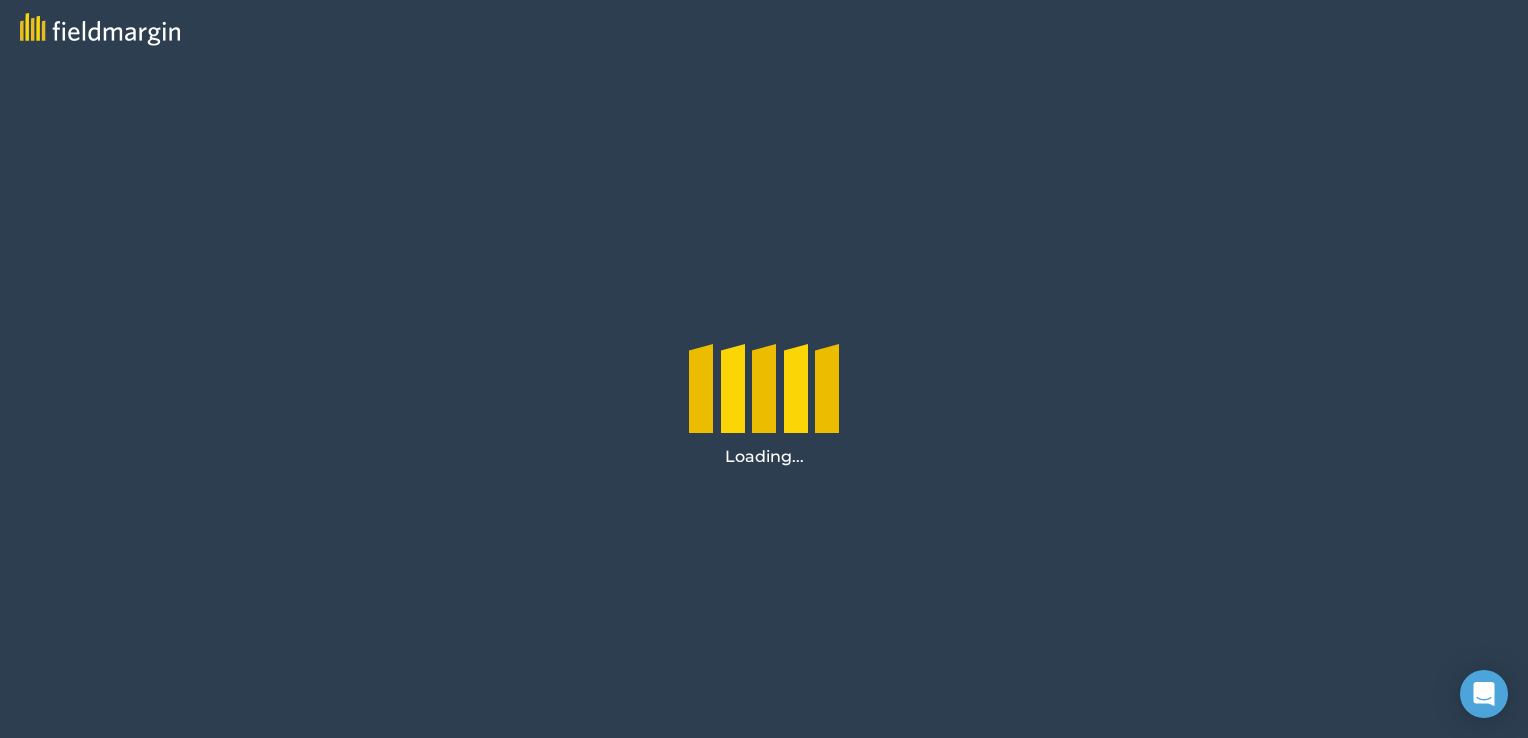 scroll, scrollTop: 0, scrollLeft: 0, axis: both 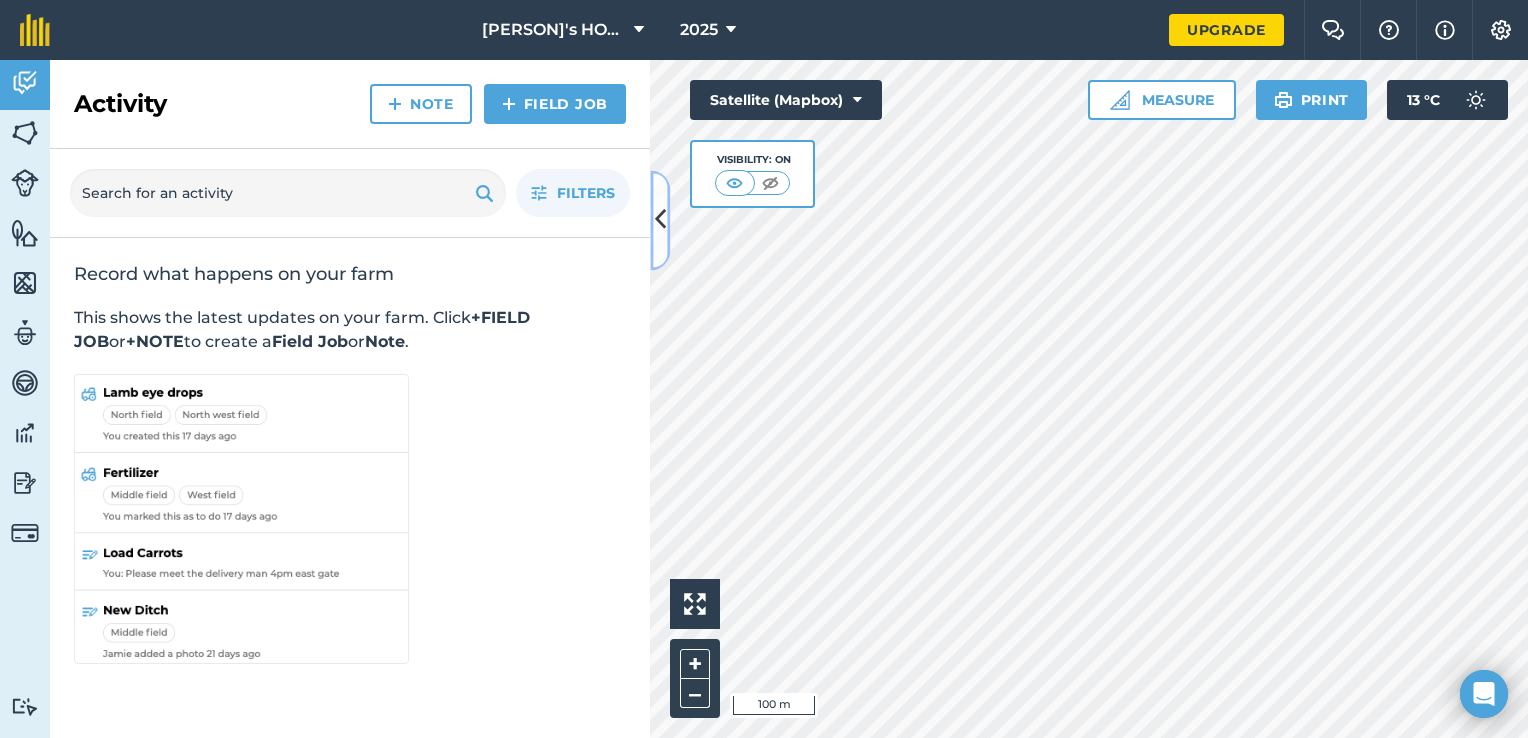 click at bounding box center (660, 220) 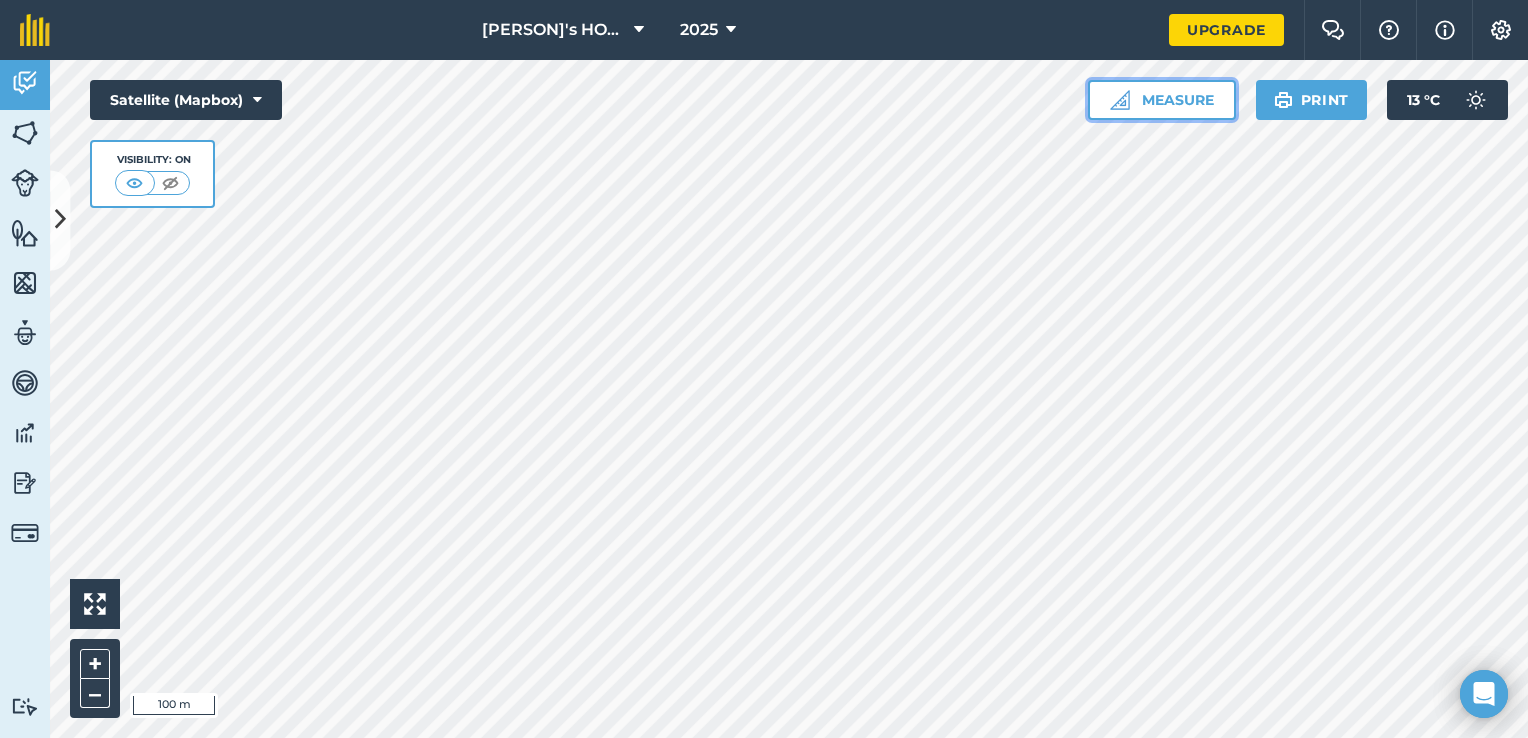 click on "Measure" at bounding box center (1162, 100) 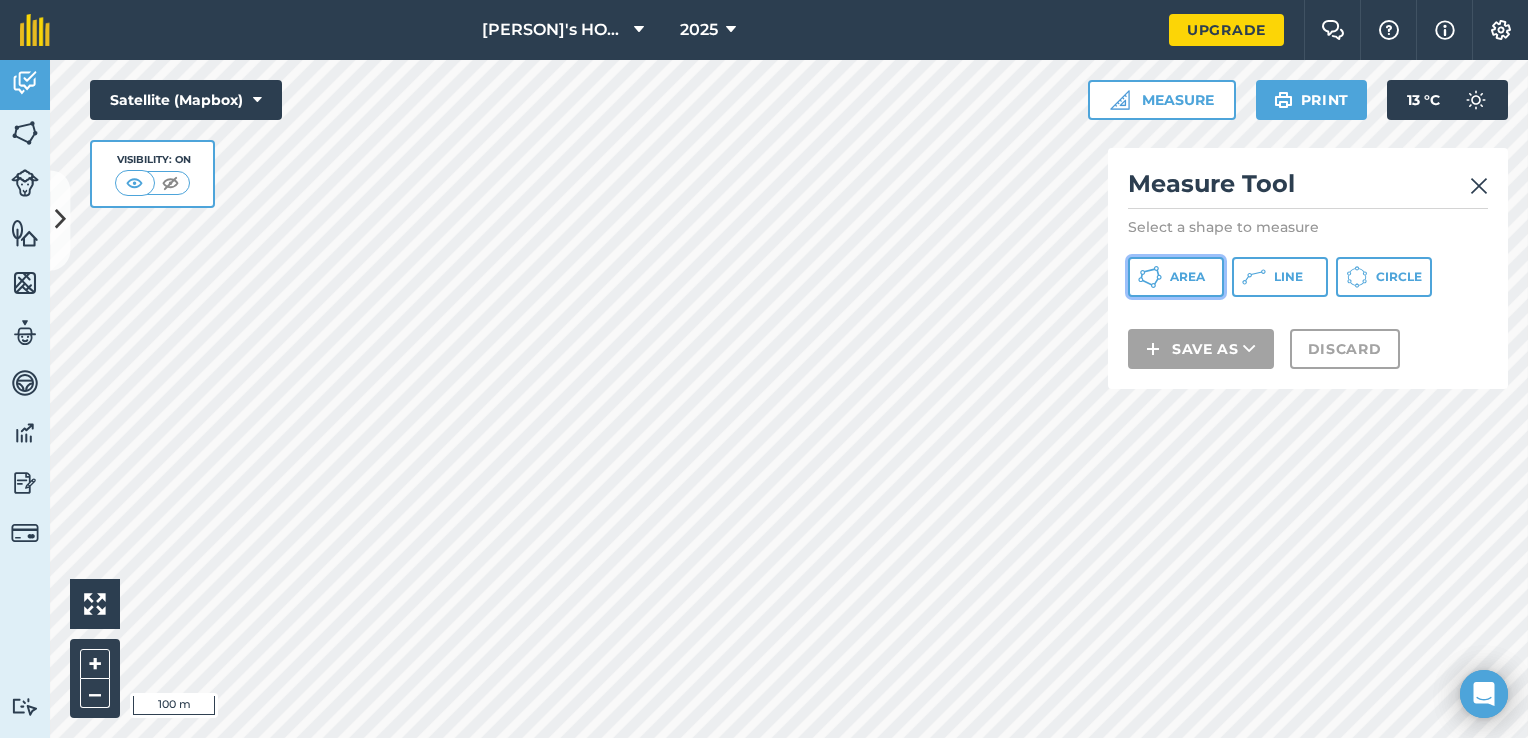 click 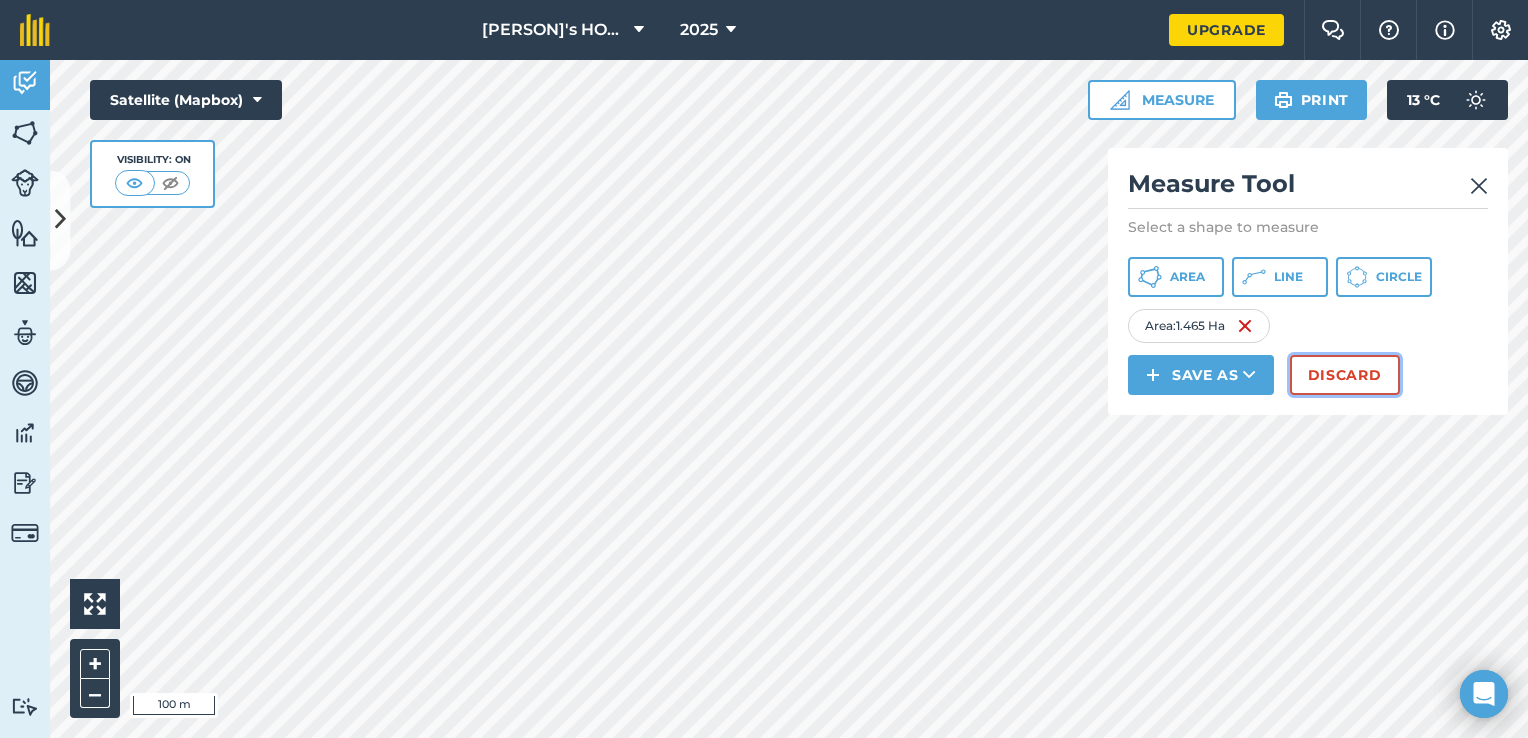 click on "Discard" at bounding box center (1345, 375) 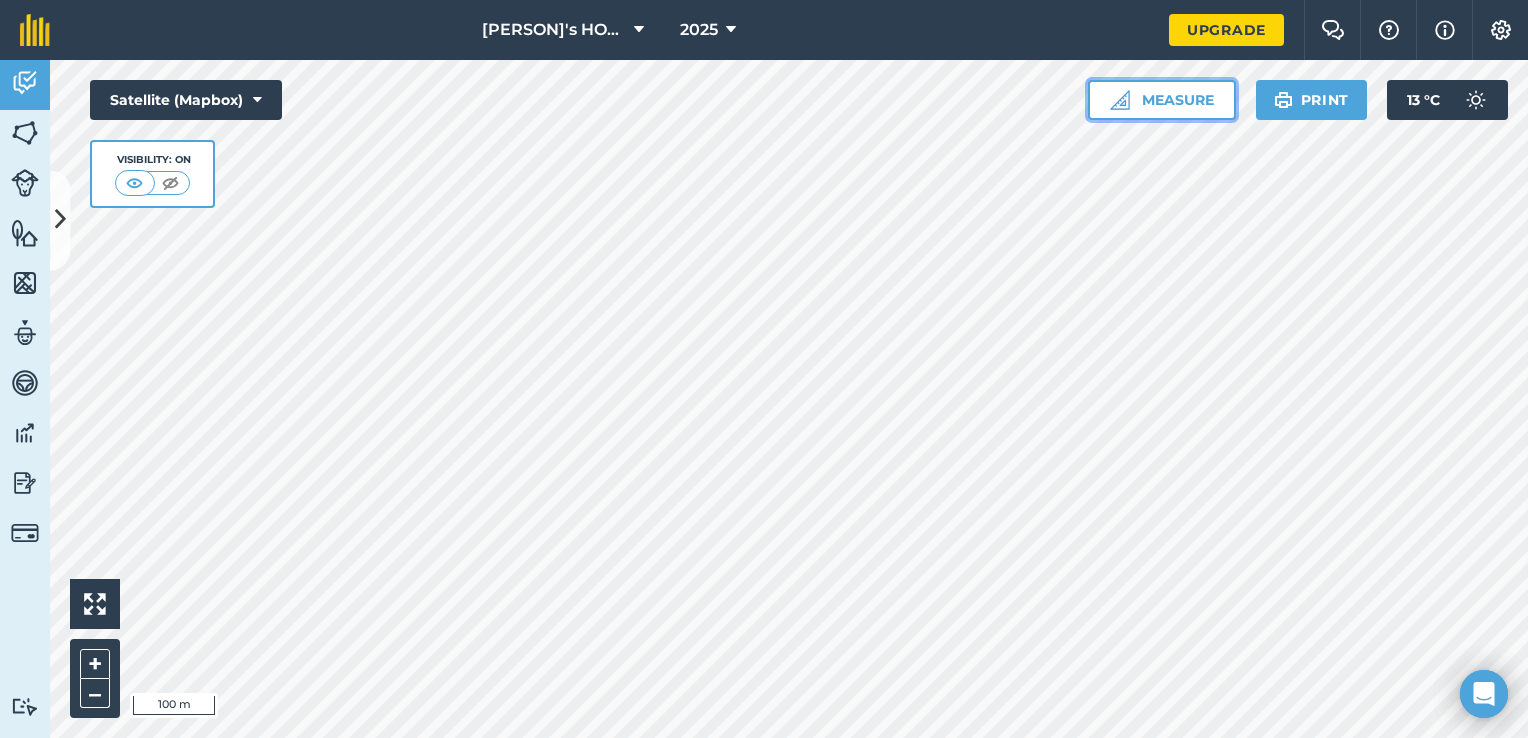 click on "Measure" at bounding box center (1162, 100) 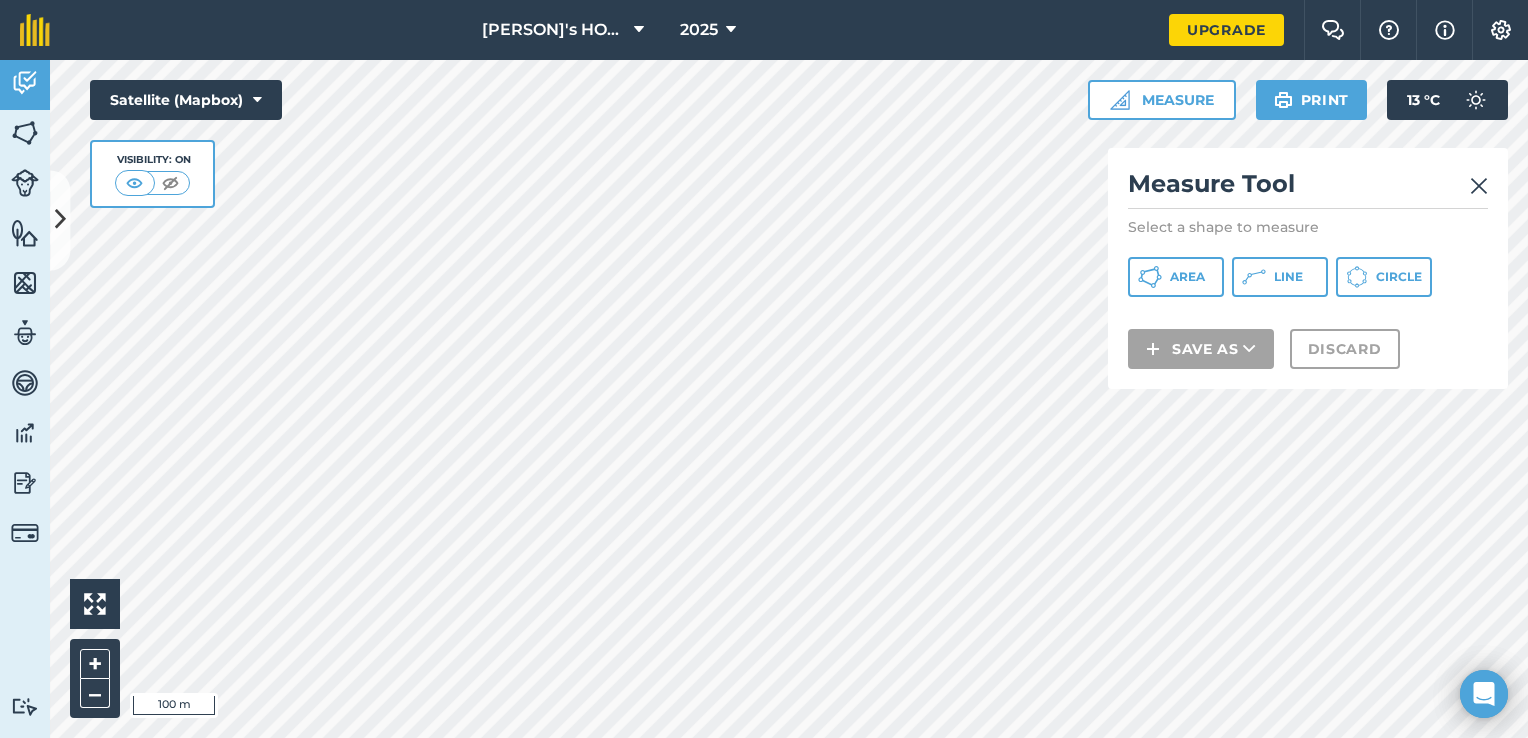 click at bounding box center (1479, 186) 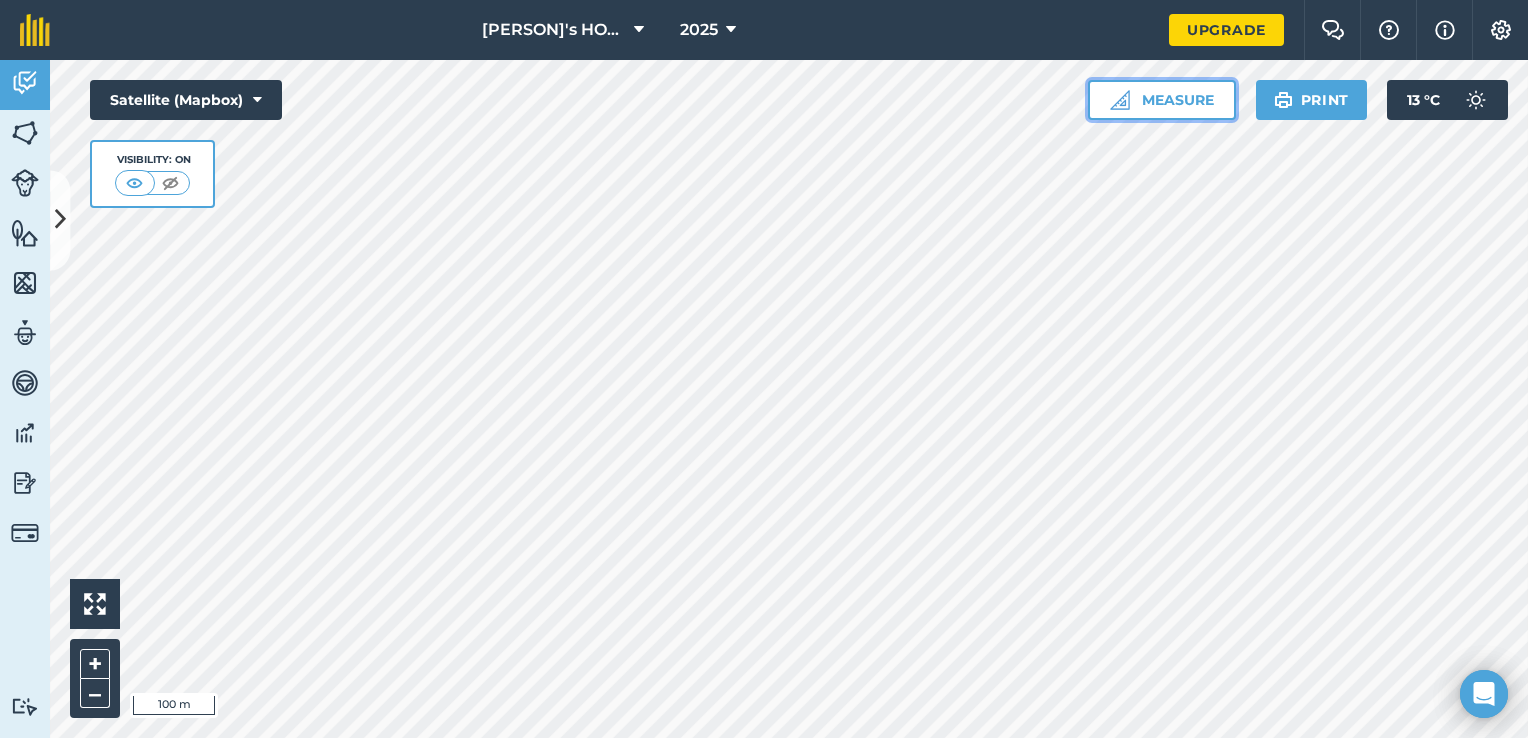 click on "Measure" at bounding box center (1162, 100) 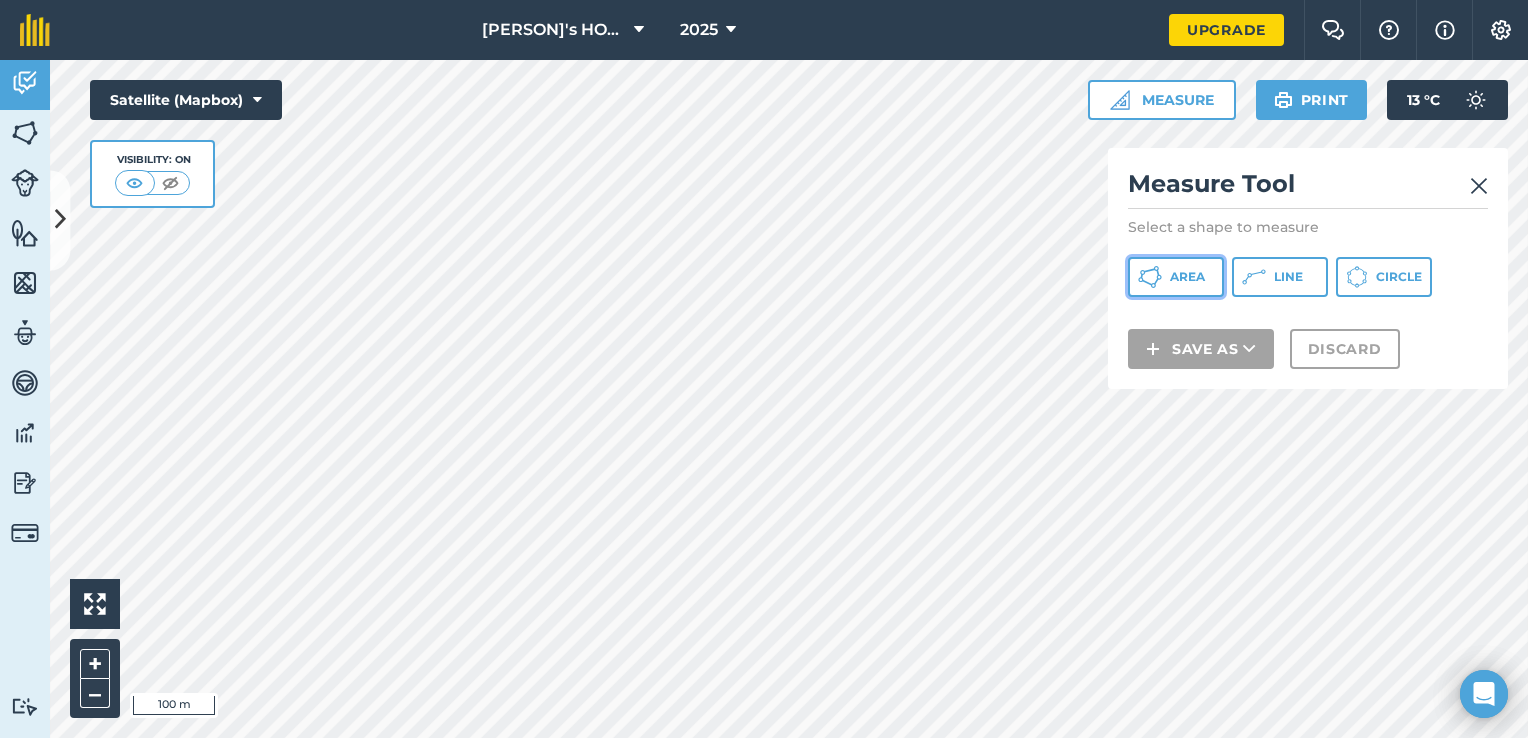 click on "Area" at bounding box center (1187, 277) 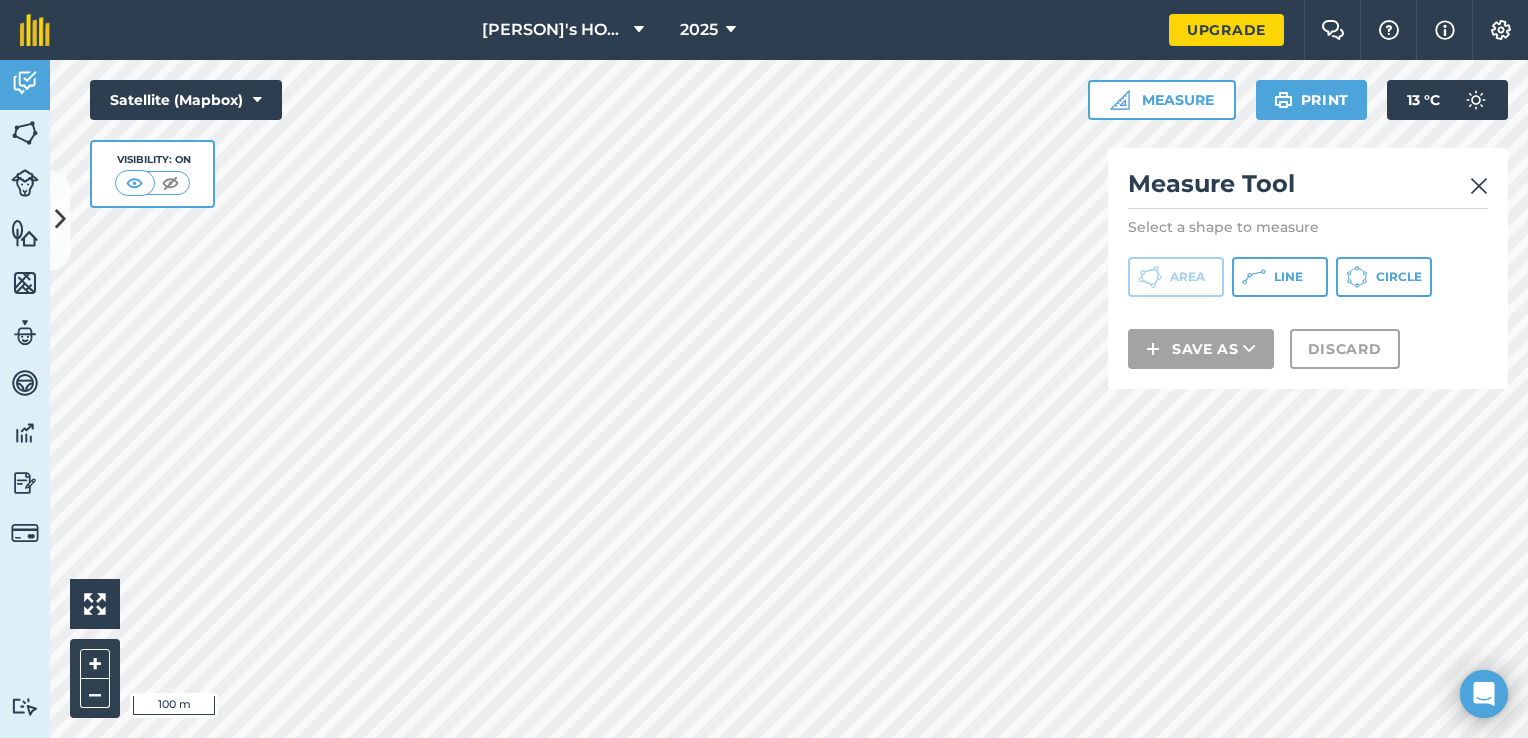 click at bounding box center [1479, 186] 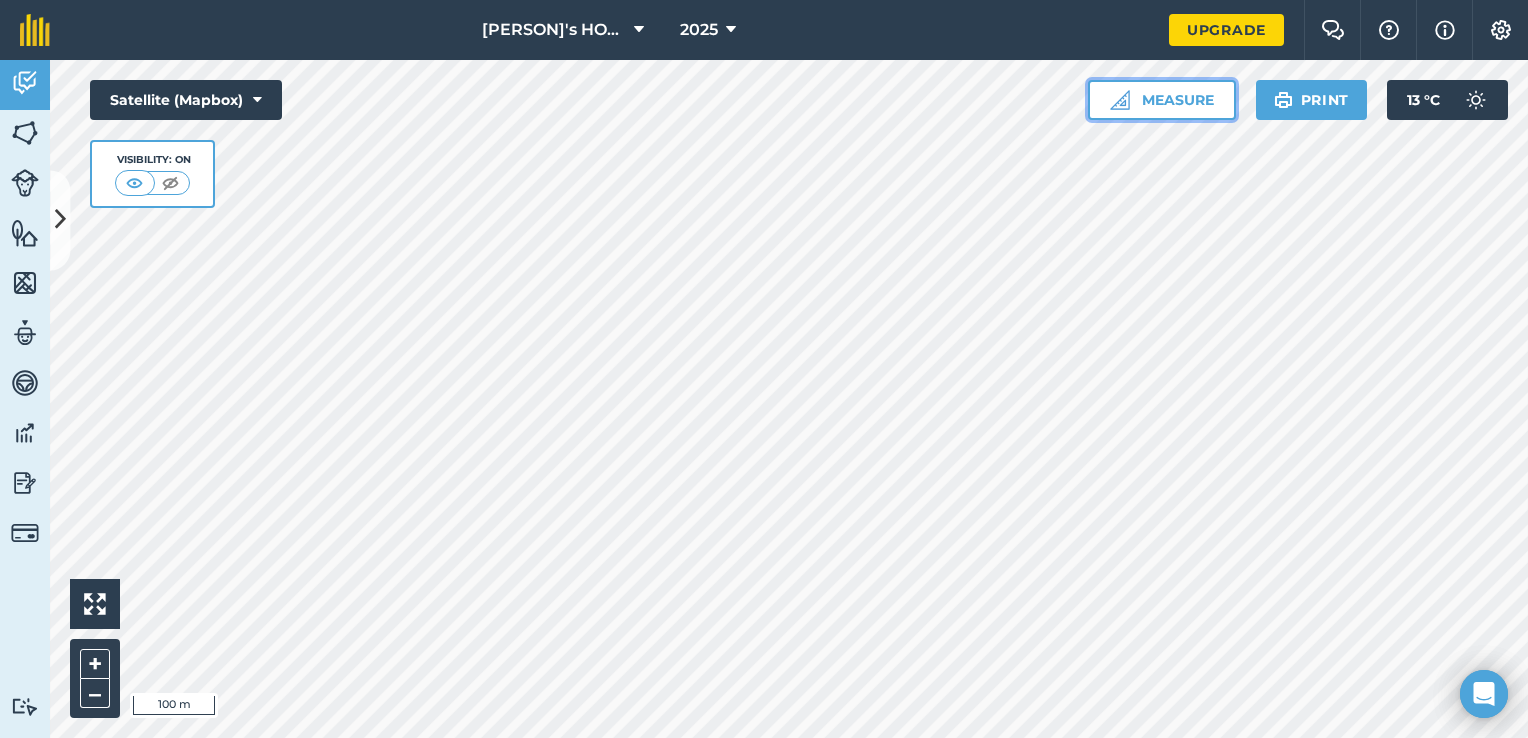 click on "Measure" at bounding box center (1162, 100) 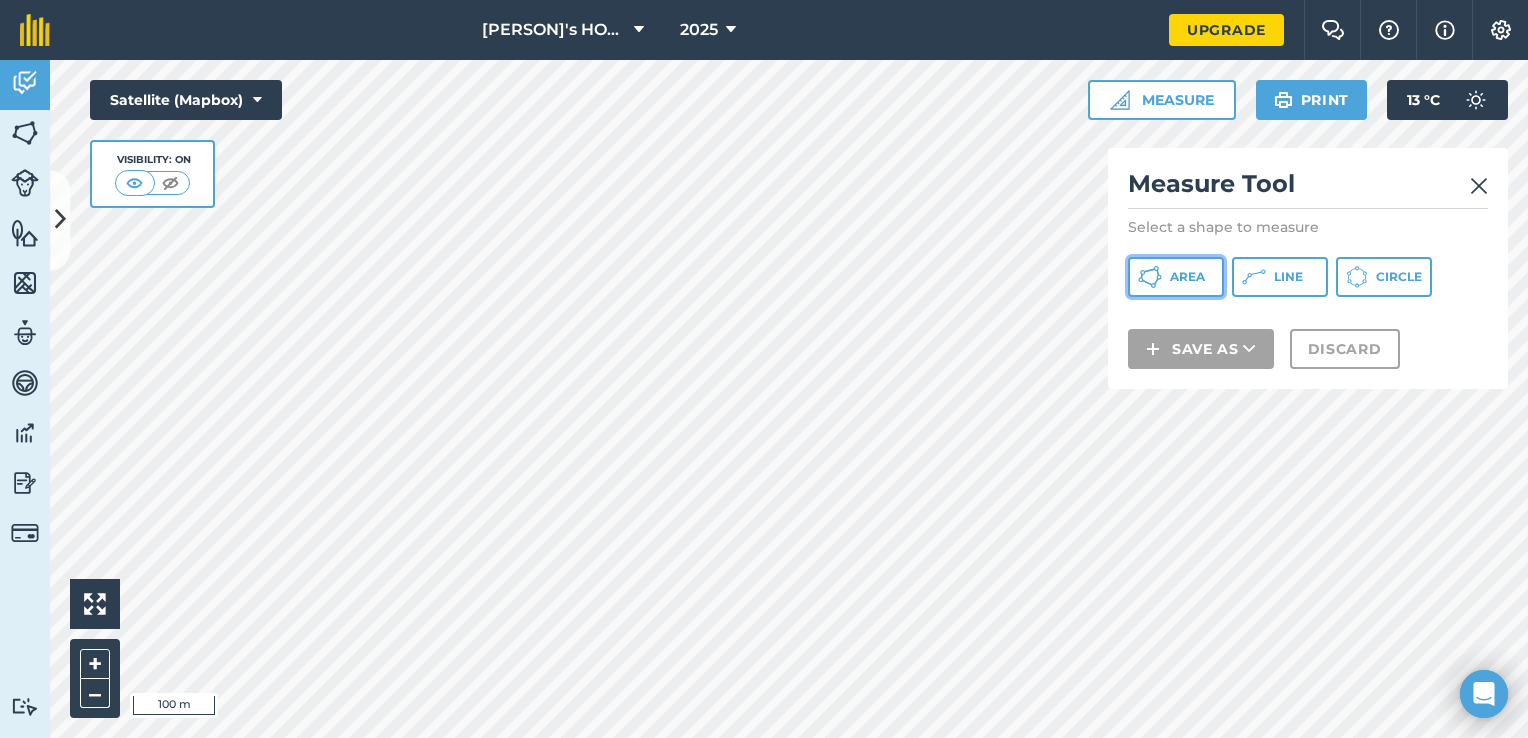click on "Area" at bounding box center (1187, 277) 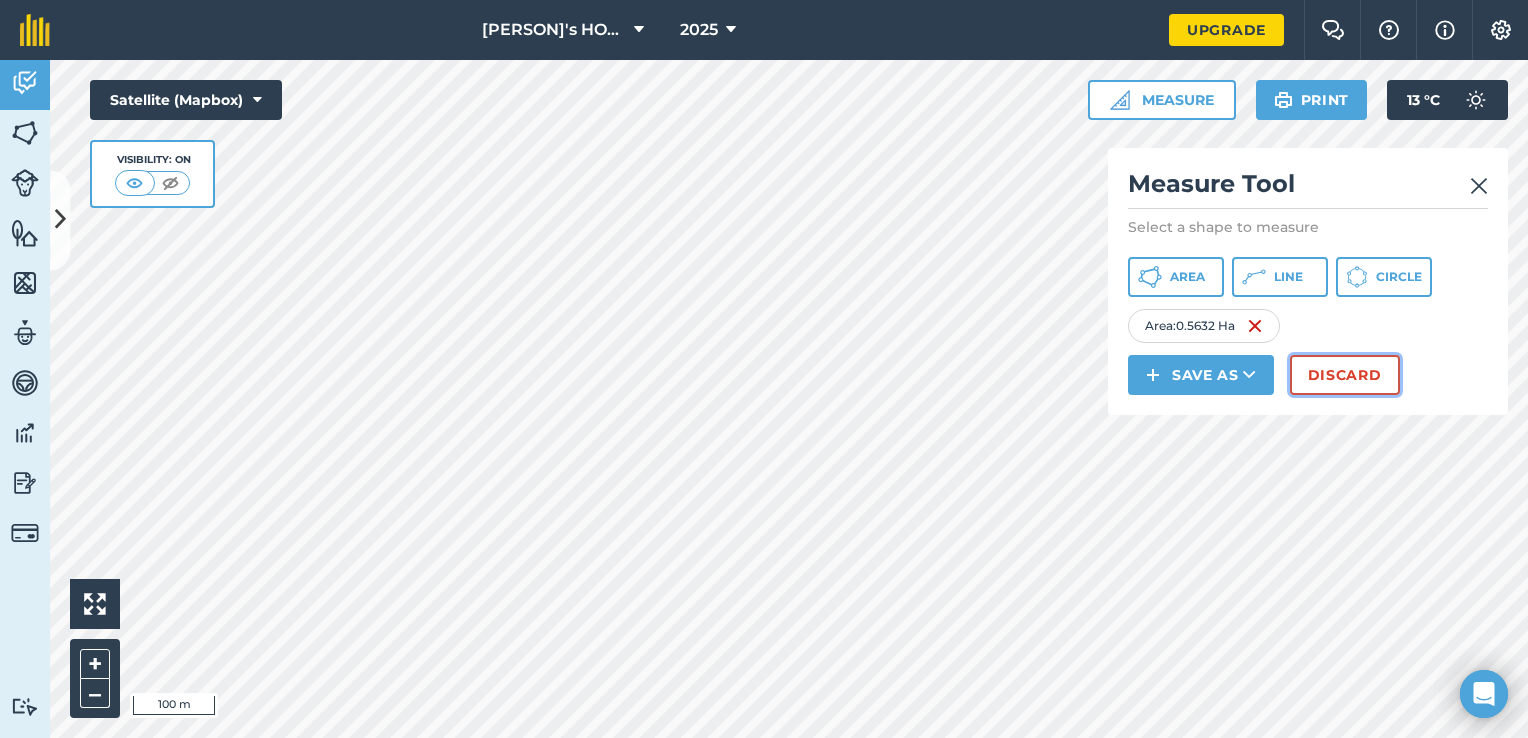 click on "Discard" at bounding box center [1345, 375] 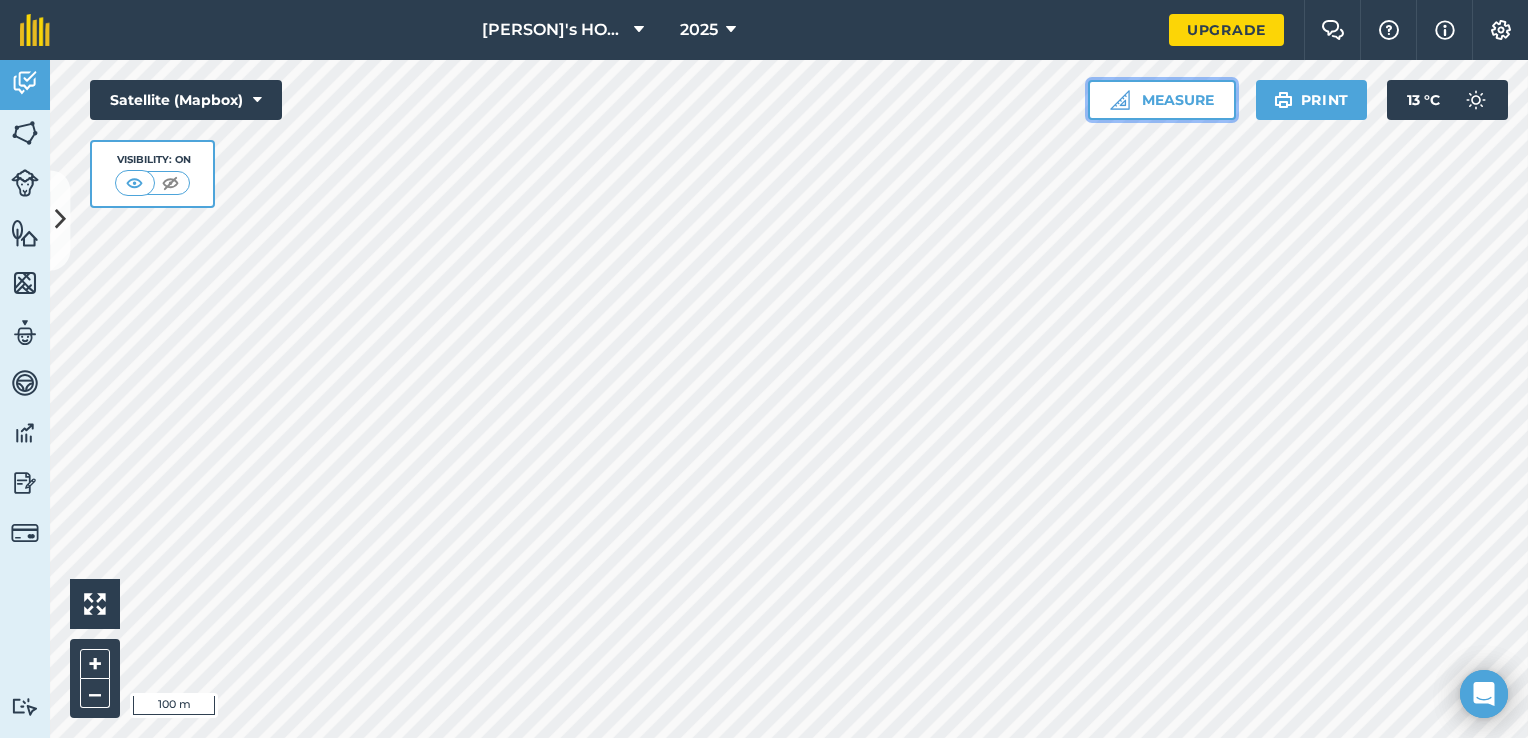 click on "Measure" at bounding box center (1162, 100) 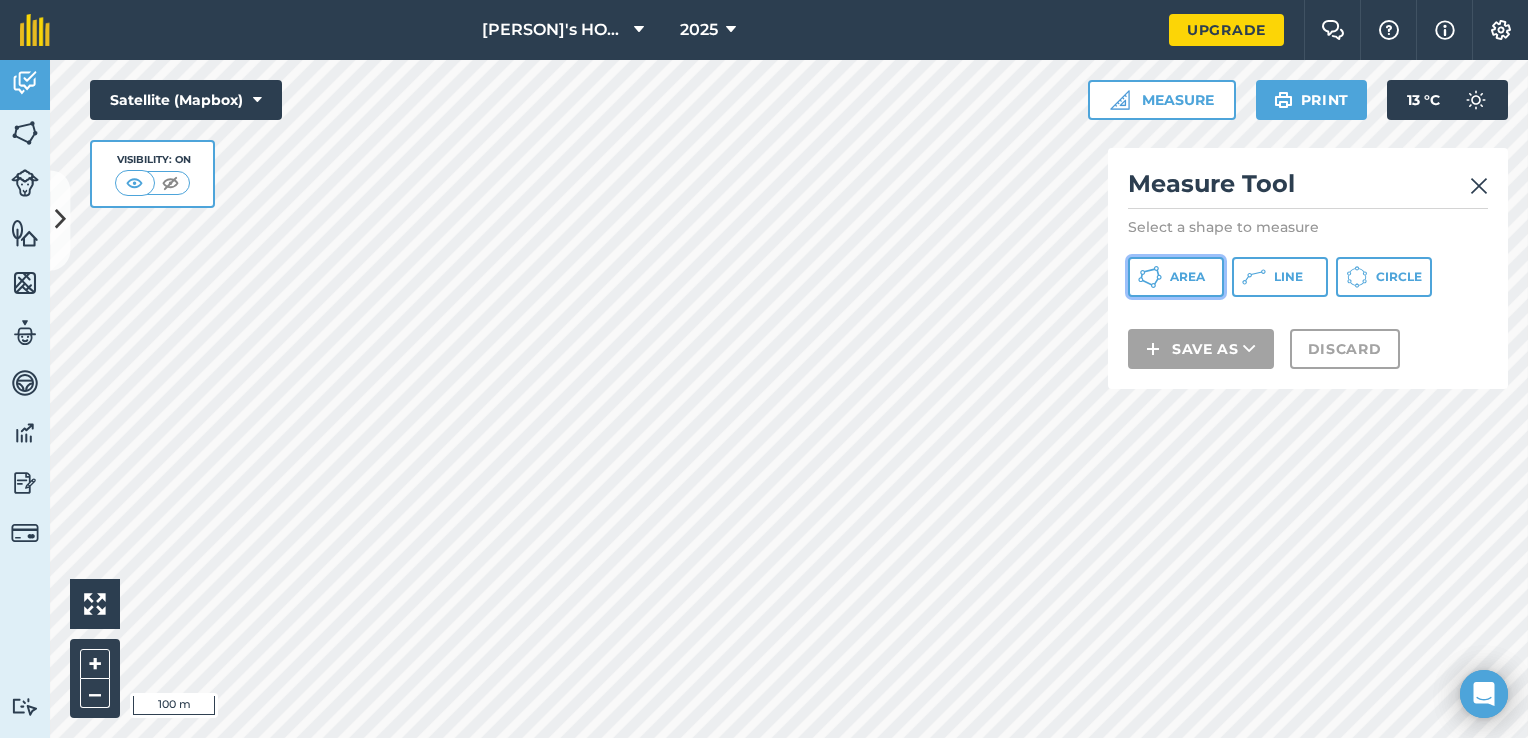 click on "Area" at bounding box center [1176, 277] 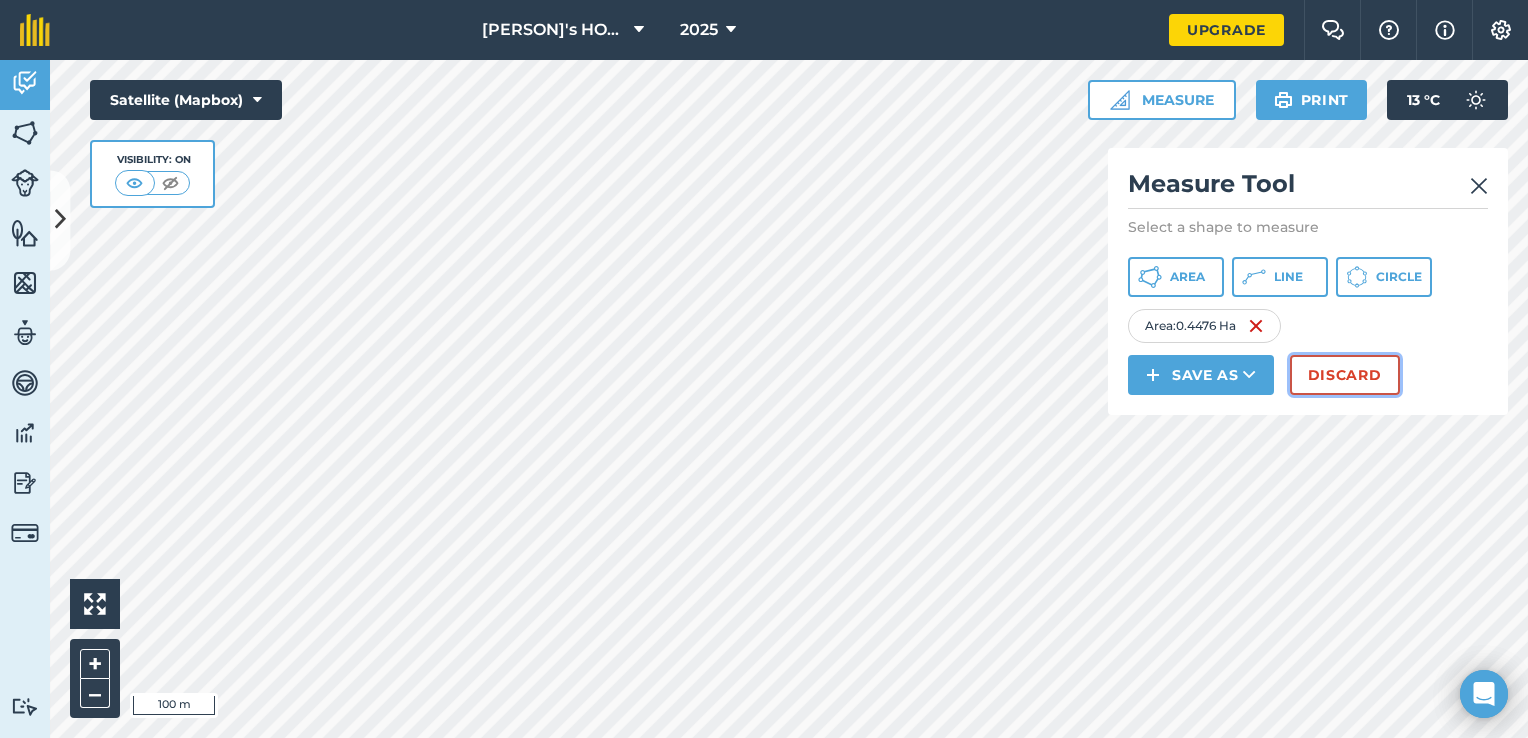 click on "Discard" at bounding box center [1345, 375] 